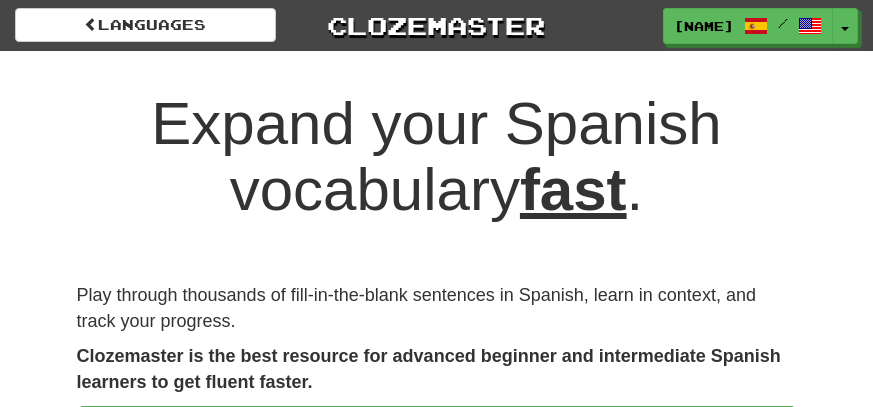 scroll, scrollTop: 0, scrollLeft: 0, axis: both 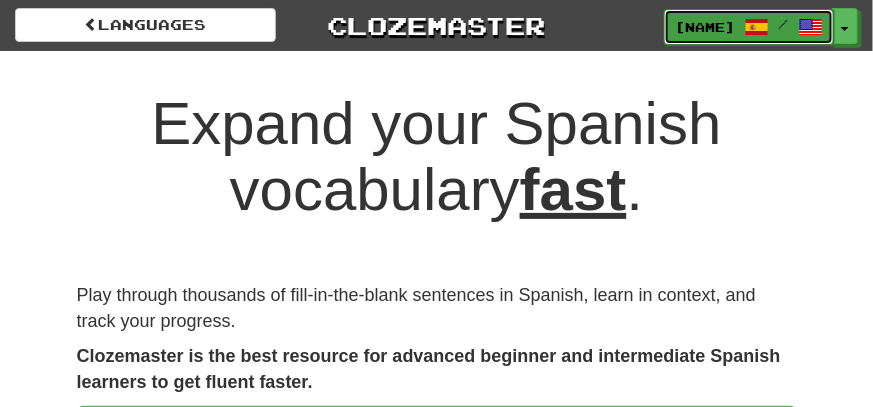 click at bounding box center [757, 27] 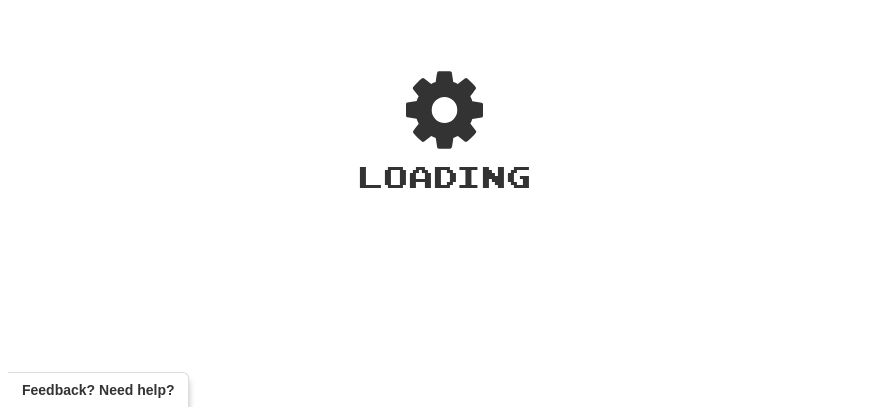 scroll, scrollTop: 0, scrollLeft: 0, axis: both 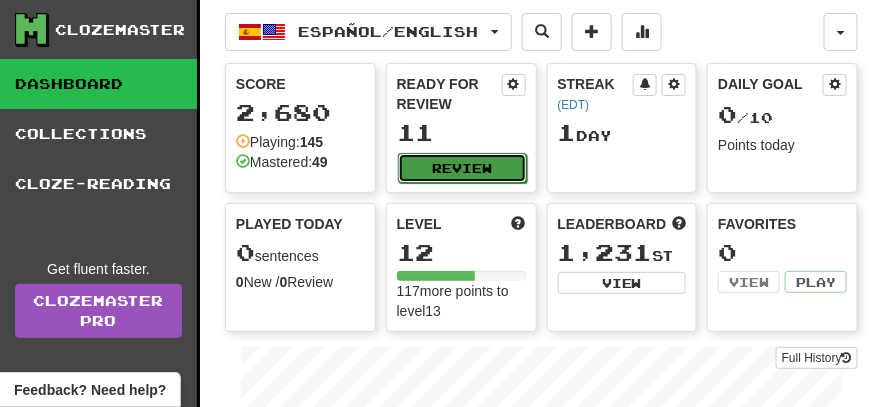 click on "Review" at bounding box center [462, 168] 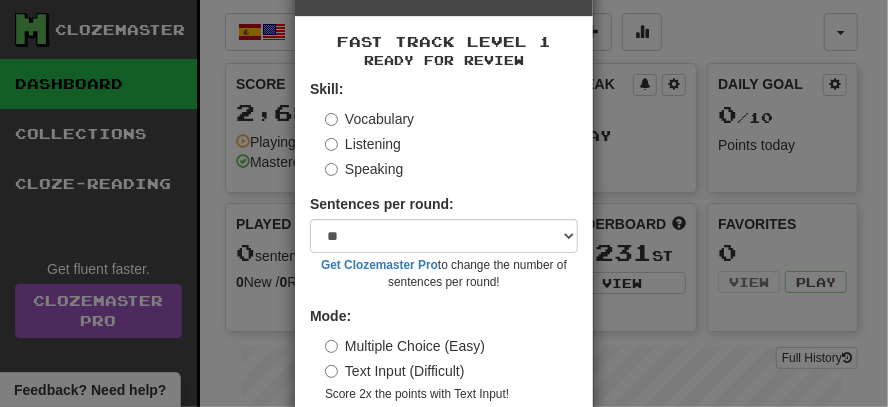 scroll, scrollTop: 99, scrollLeft: 0, axis: vertical 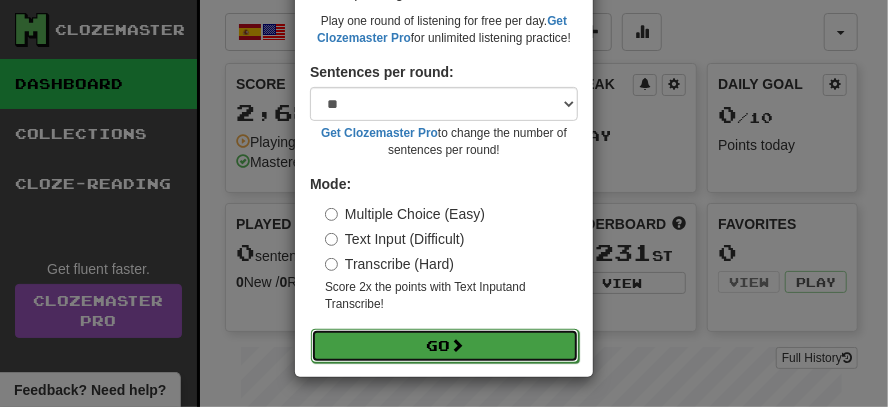 click on "Go" at bounding box center [445, 346] 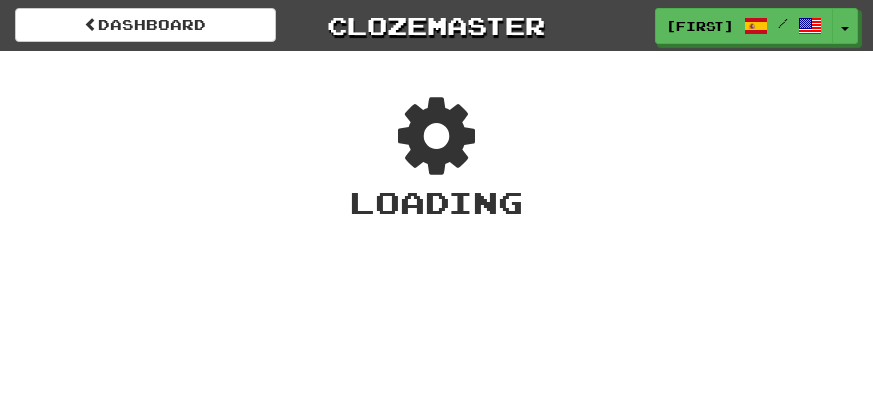 scroll, scrollTop: 0, scrollLeft: 0, axis: both 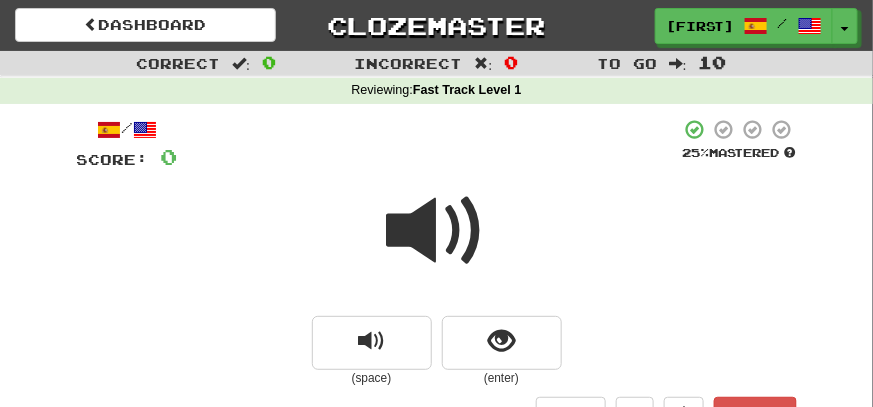 click at bounding box center [437, 231] 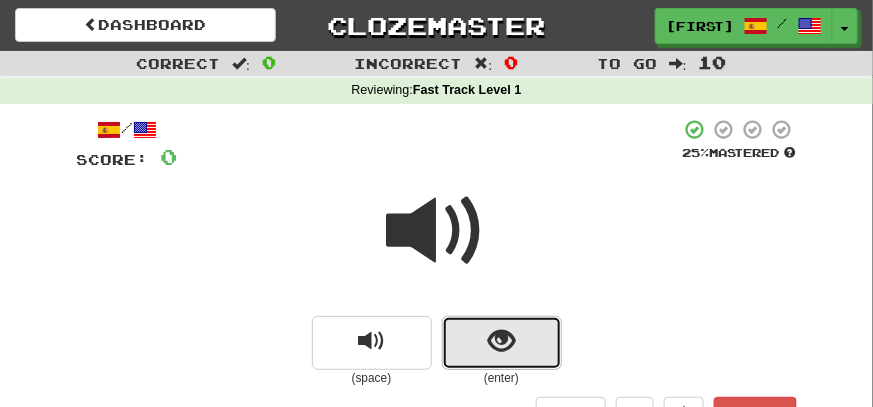 click at bounding box center (501, 341) 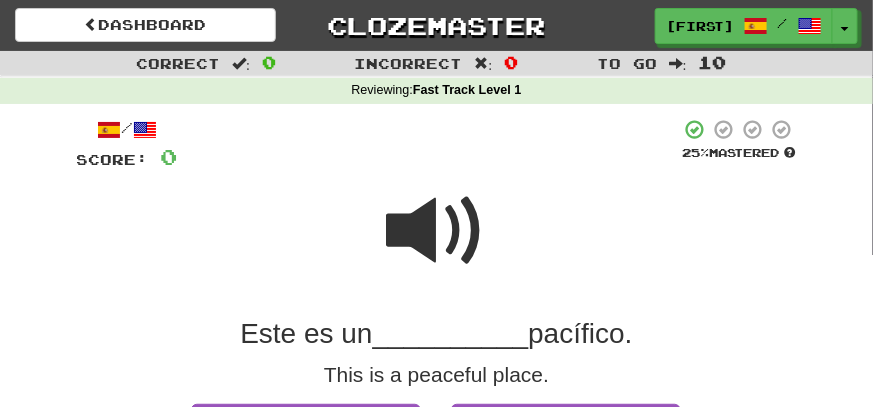 click at bounding box center [437, 231] 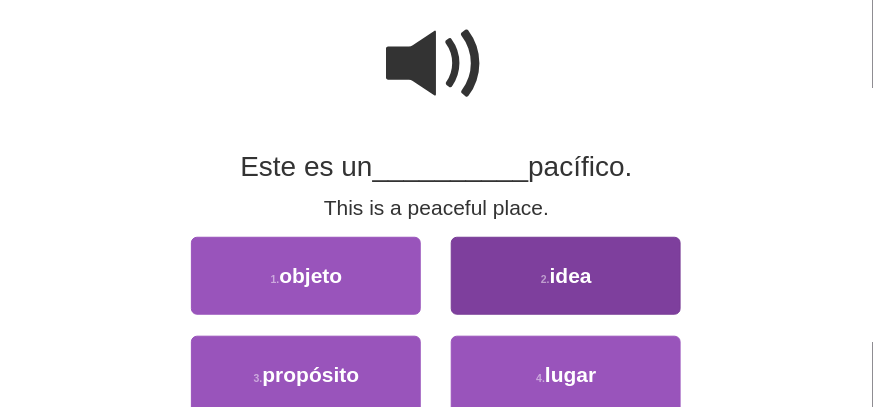 scroll, scrollTop: 199, scrollLeft: 0, axis: vertical 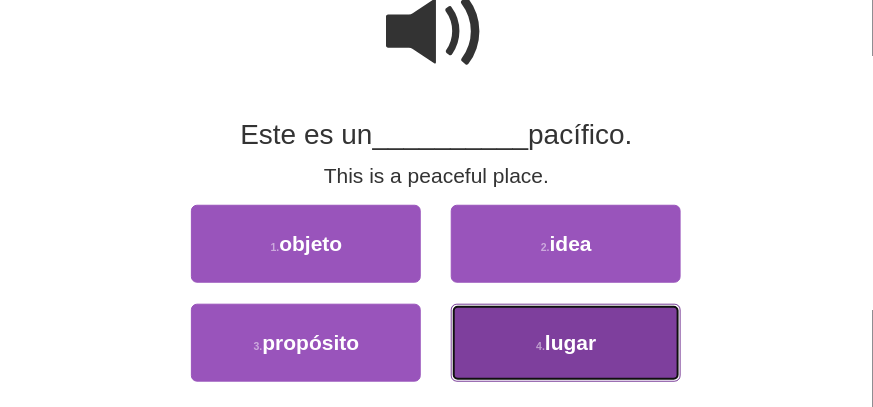click on "4 .  lugar" at bounding box center [566, 343] 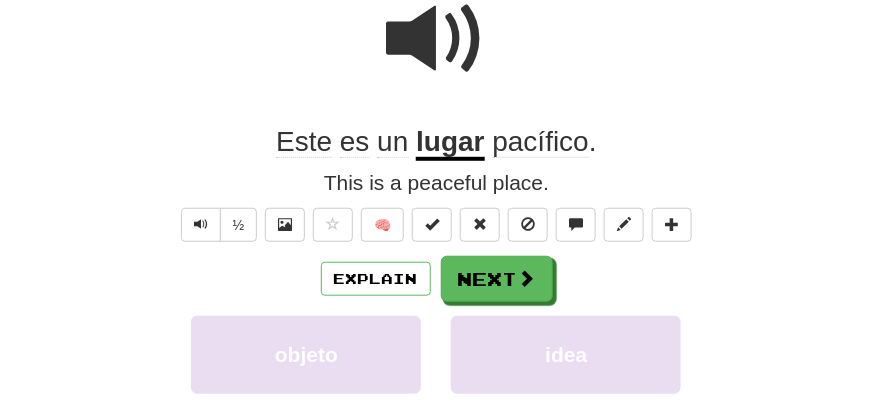 scroll, scrollTop: 206, scrollLeft: 0, axis: vertical 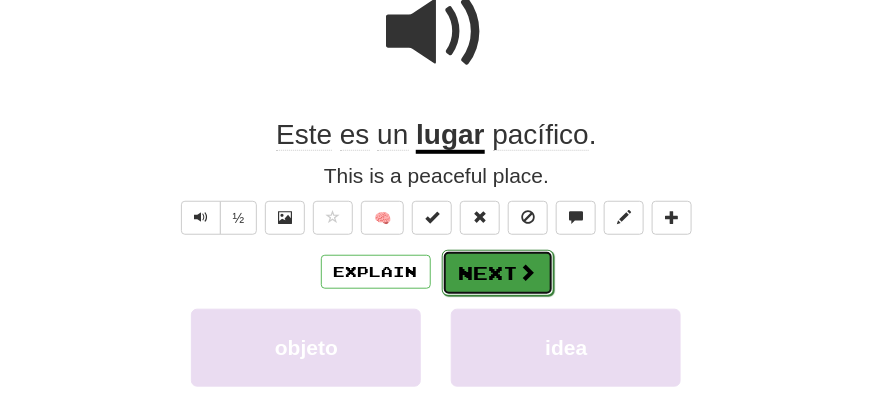 click on "Next" at bounding box center [498, 273] 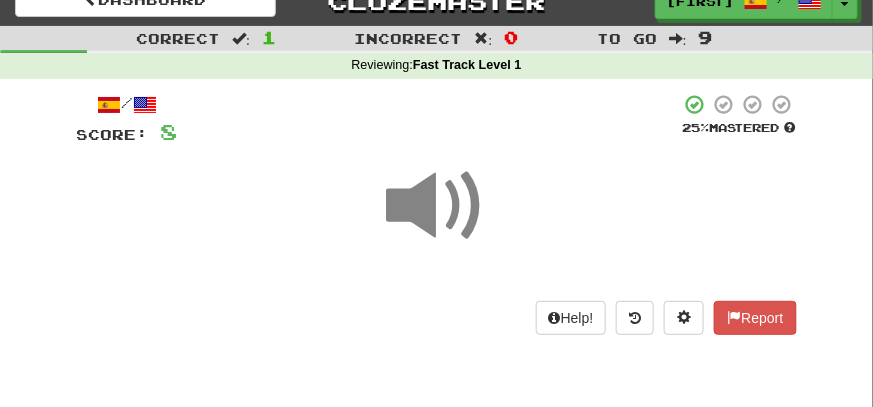 scroll, scrollTop: 6, scrollLeft: 0, axis: vertical 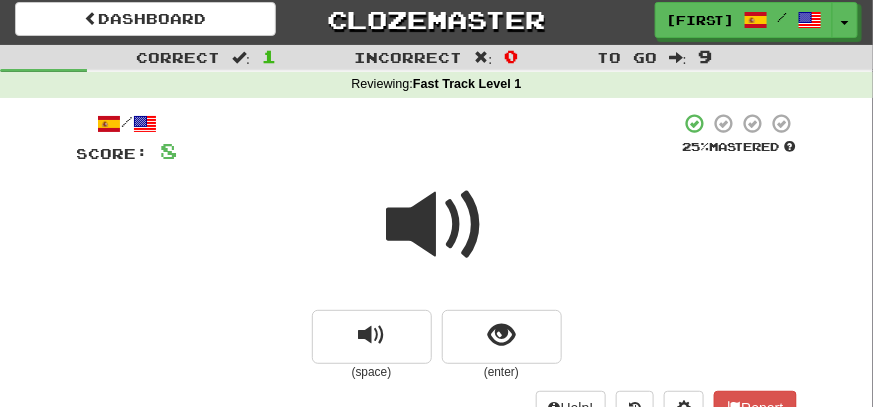 click at bounding box center (437, 225) 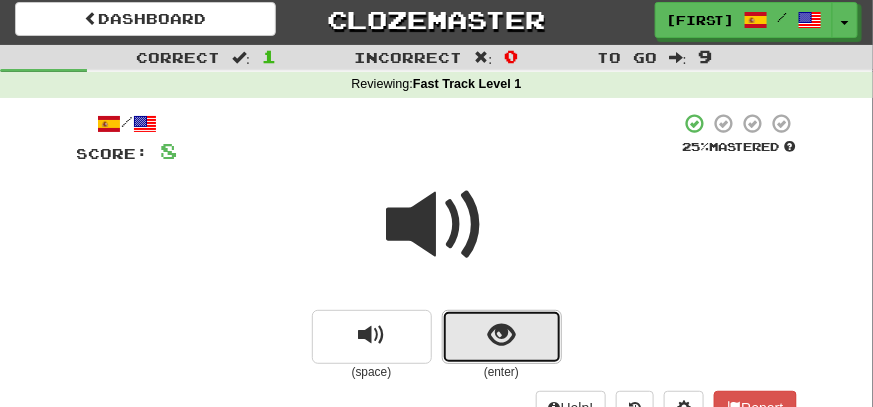 click at bounding box center [501, 335] 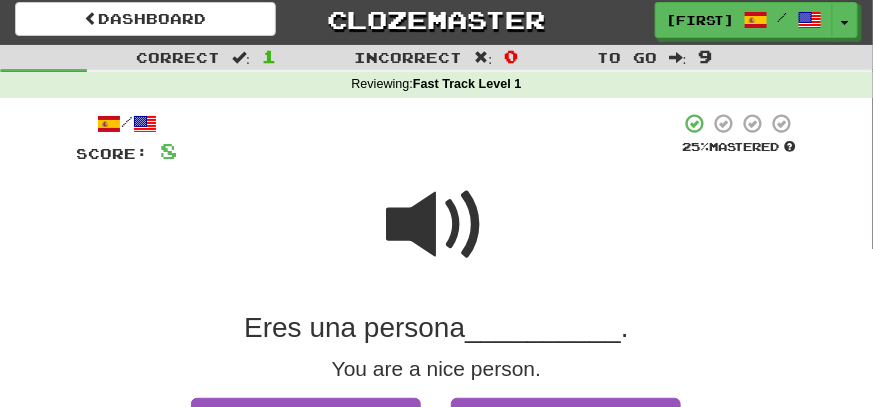 click at bounding box center (437, 225) 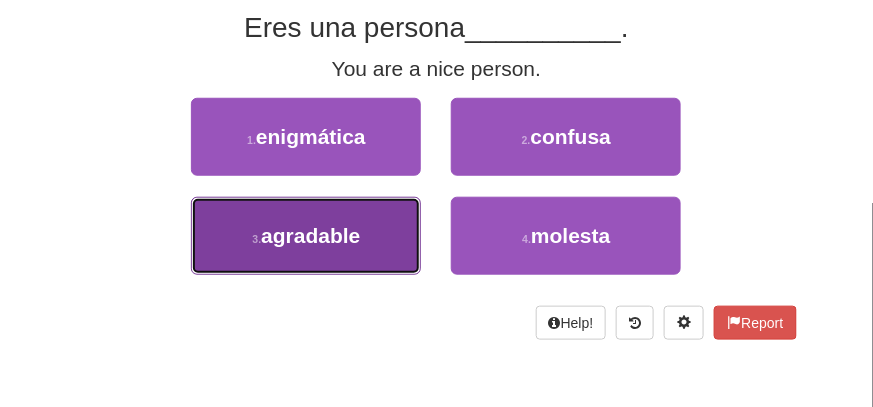 click on "3 .  agradable" at bounding box center (306, 236) 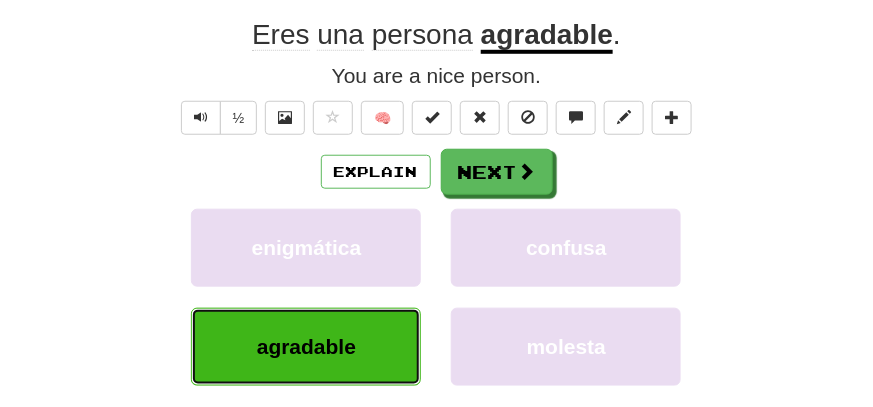 scroll, scrollTop: 313, scrollLeft: 0, axis: vertical 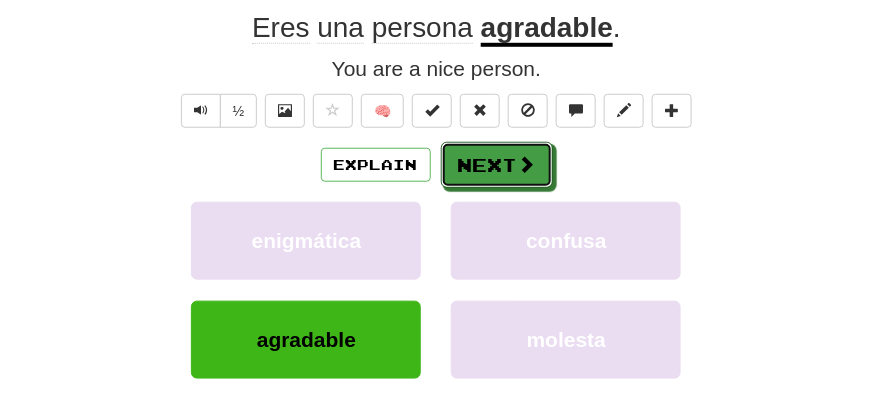 click on "Next" at bounding box center [497, 165] 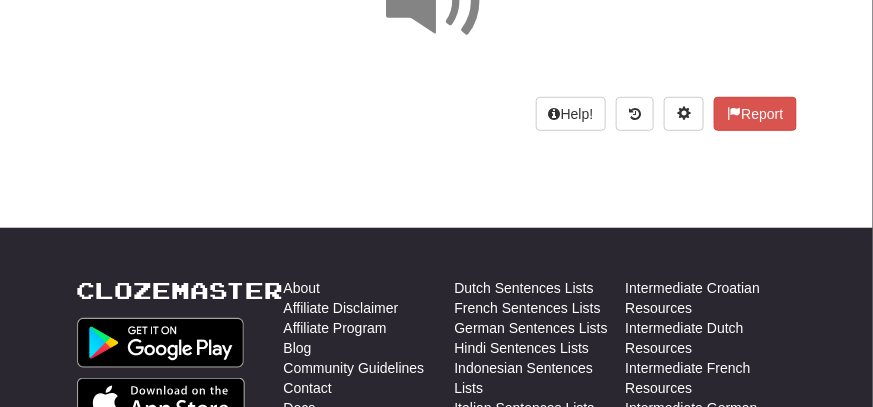 scroll, scrollTop: 212, scrollLeft: 0, axis: vertical 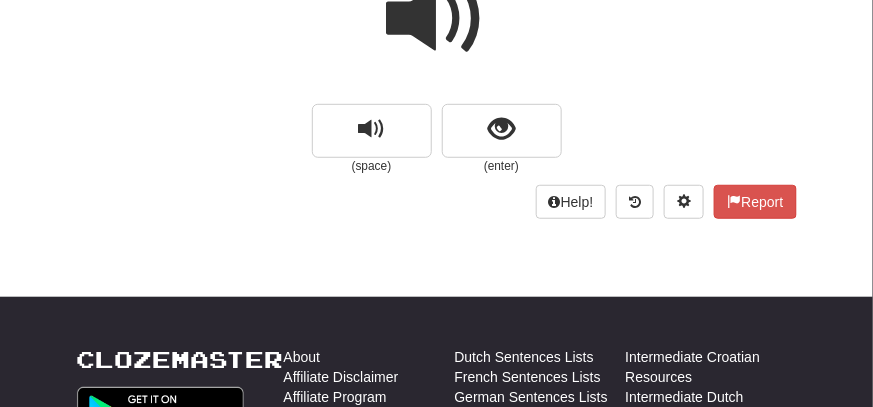 click at bounding box center (437, 19) 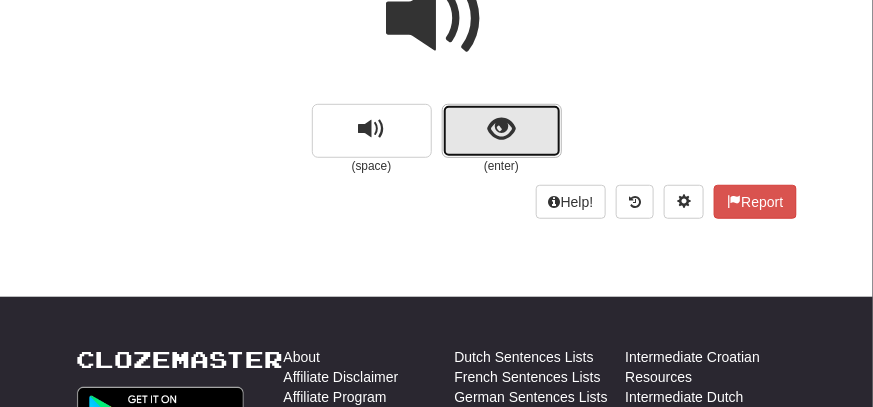 click at bounding box center (501, 129) 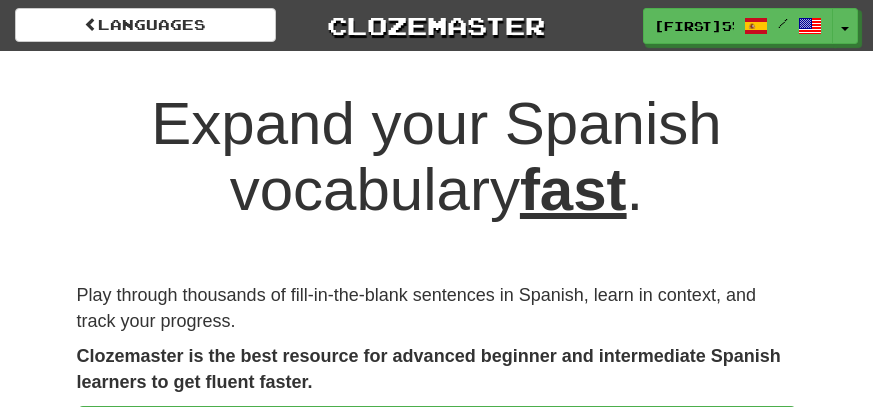 scroll, scrollTop: 0, scrollLeft: 0, axis: both 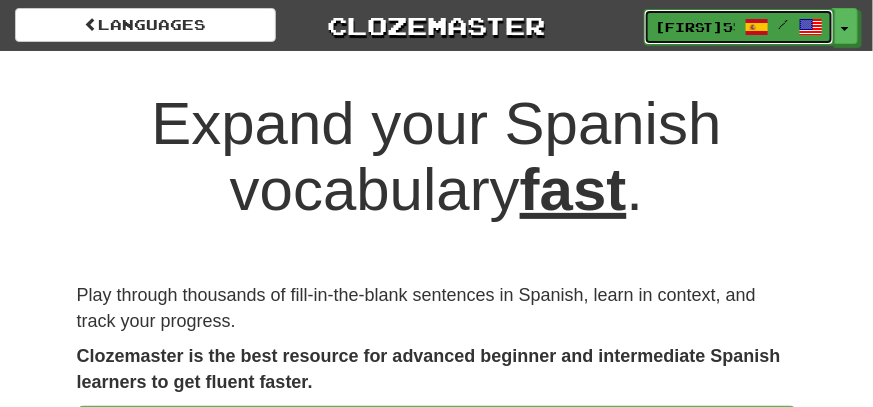 click on "[NAME]" at bounding box center [695, 27] 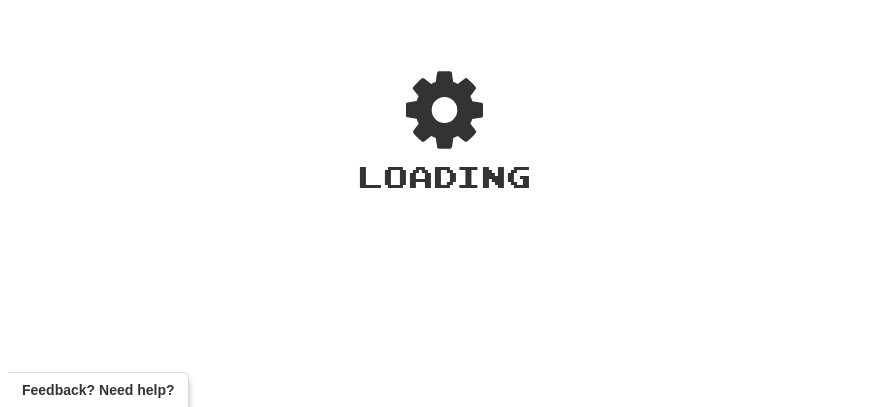 scroll, scrollTop: 0, scrollLeft: 0, axis: both 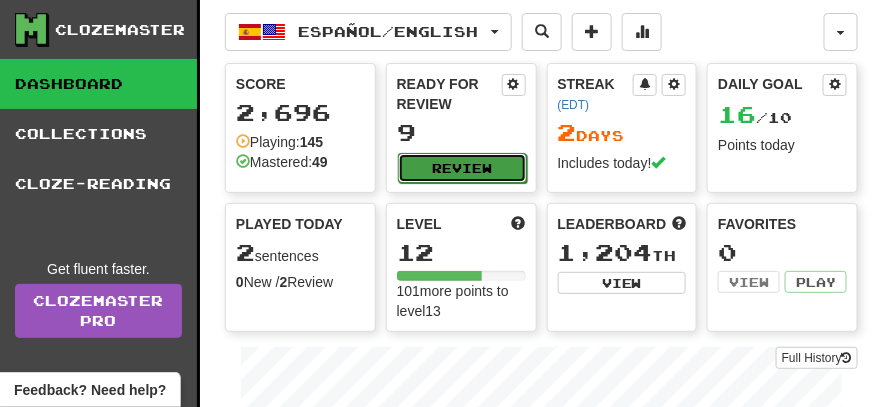 click on "Review" at bounding box center (462, 168) 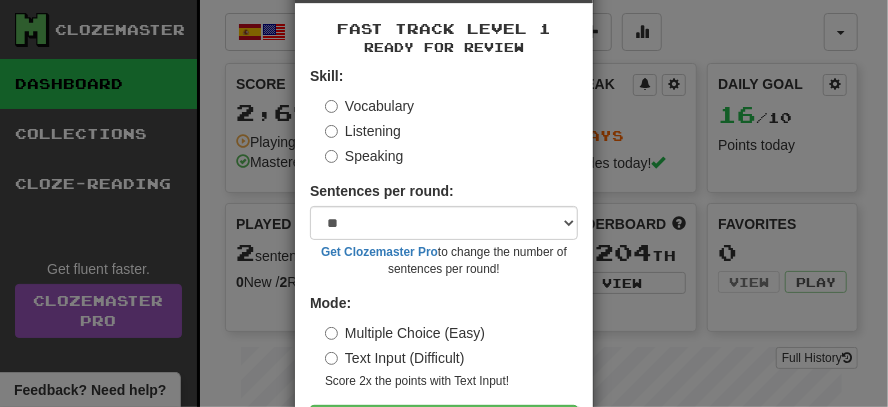 scroll, scrollTop: 99, scrollLeft: 0, axis: vertical 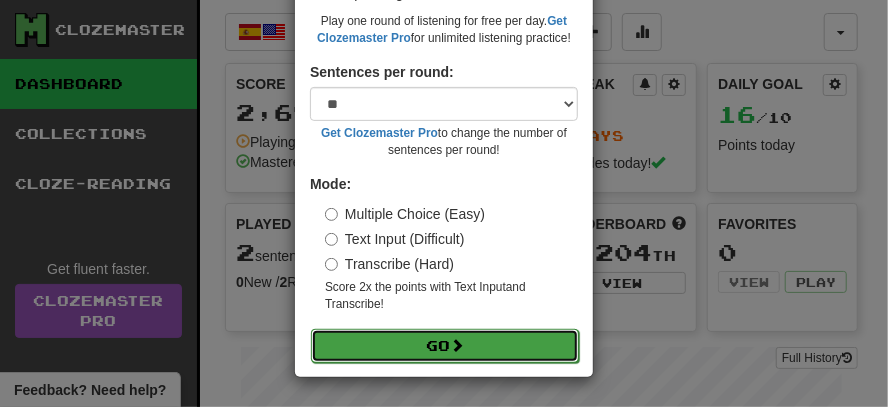 click on "Go" at bounding box center (445, 346) 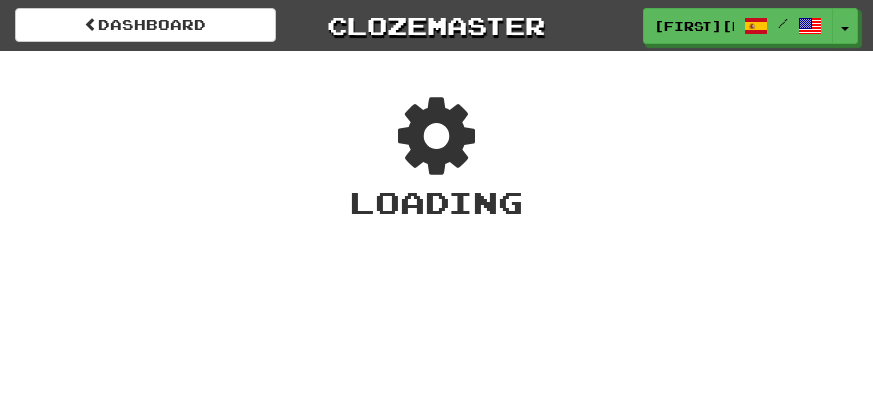 scroll, scrollTop: 0, scrollLeft: 0, axis: both 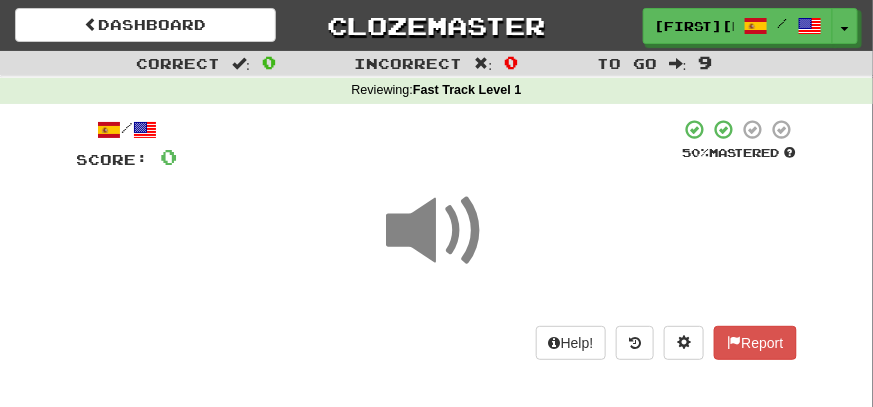 click at bounding box center [437, 231] 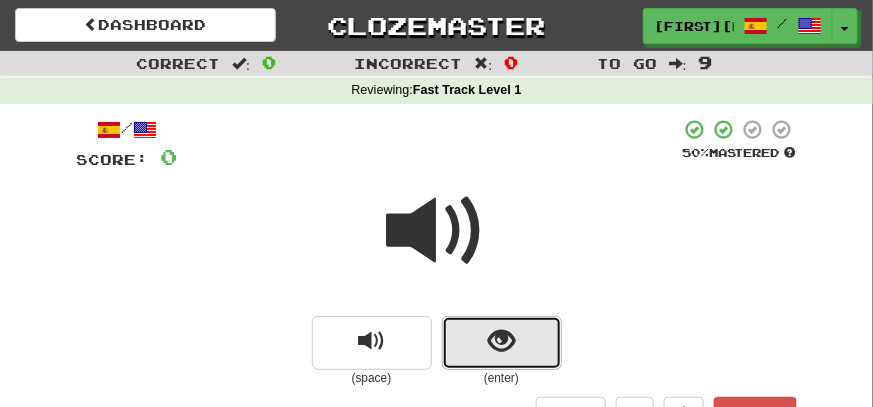 click at bounding box center [501, 341] 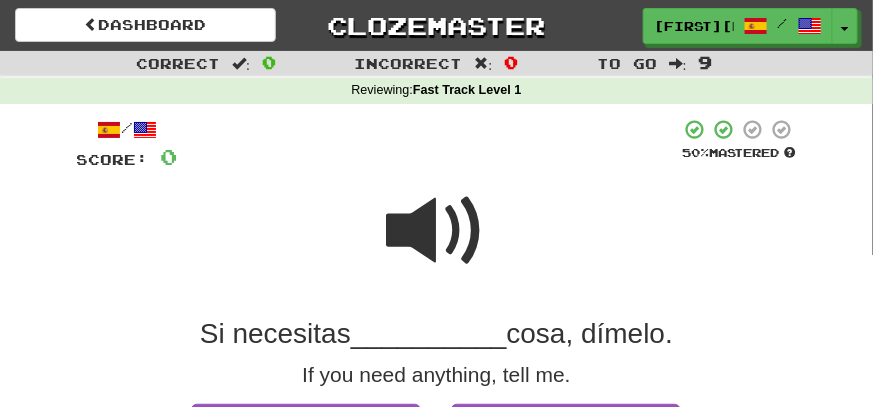 click at bounding box center [437, 231] 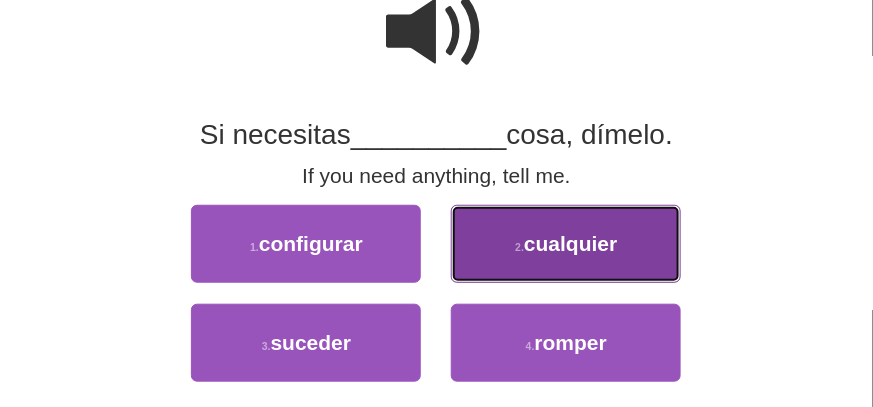 click on "2 .  cualquier" at bounding box center (566, 244) 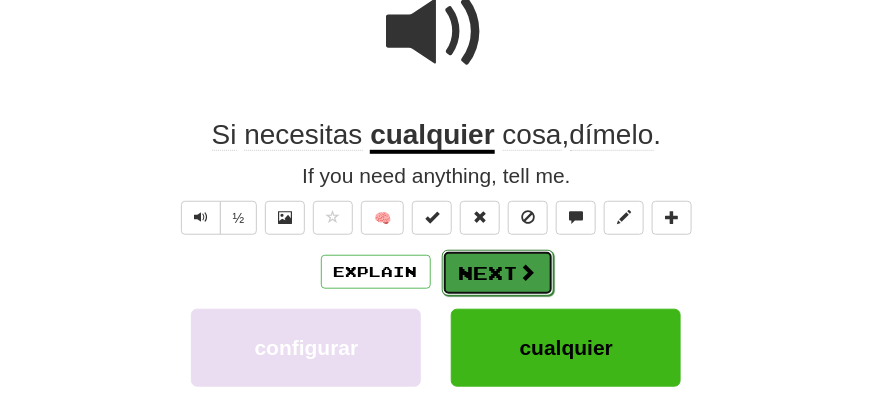 click on "Next" at bounding box center [498, 273] 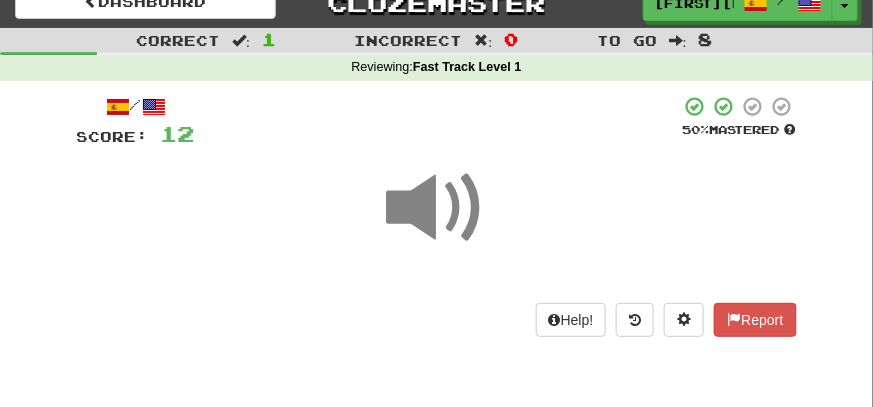 scroll, scrollTop: 6, scrollLeft: 0, axis: vertical 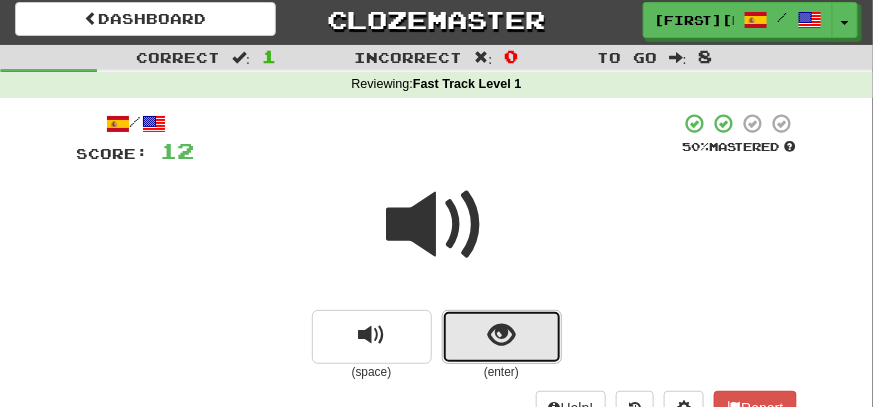 click at bounding box center [501, 335] 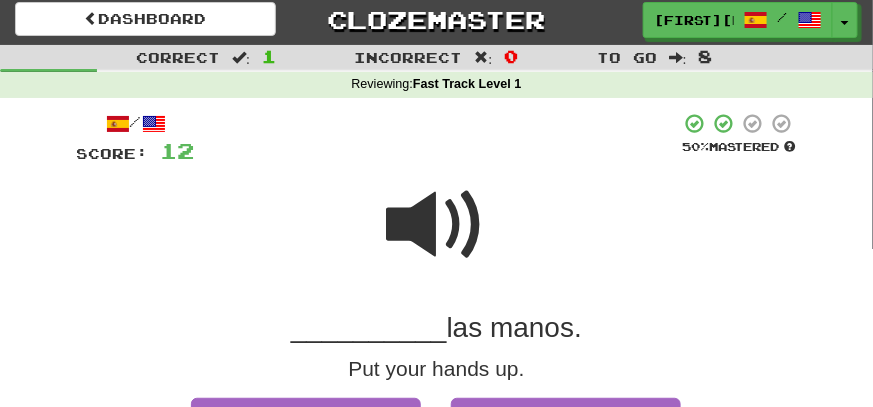 click at bounding box center (437, 225) 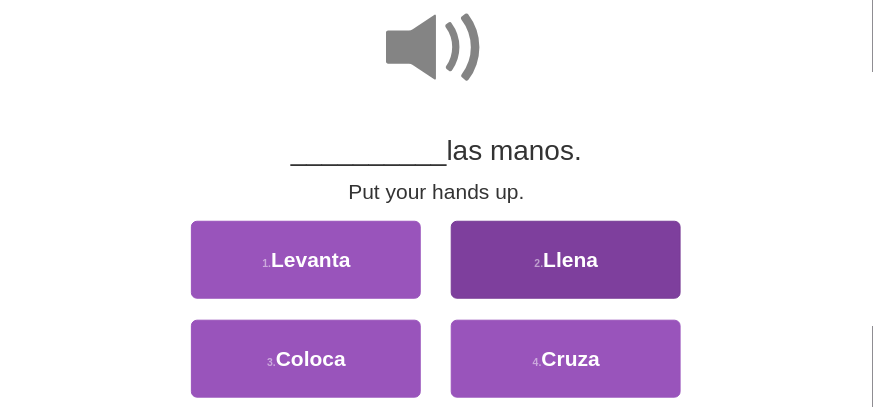 scroll, scrollTop: 206, scrollLeft: 0, axis: vertical 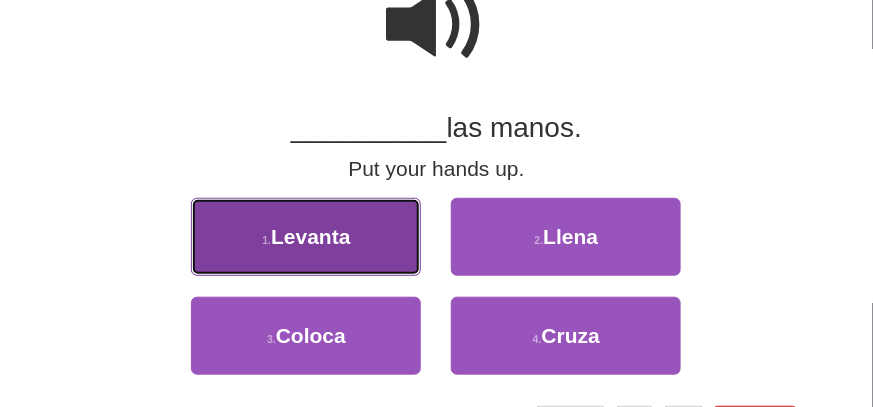 click on "1 .  Levanta" at bounding box center [306, 237] 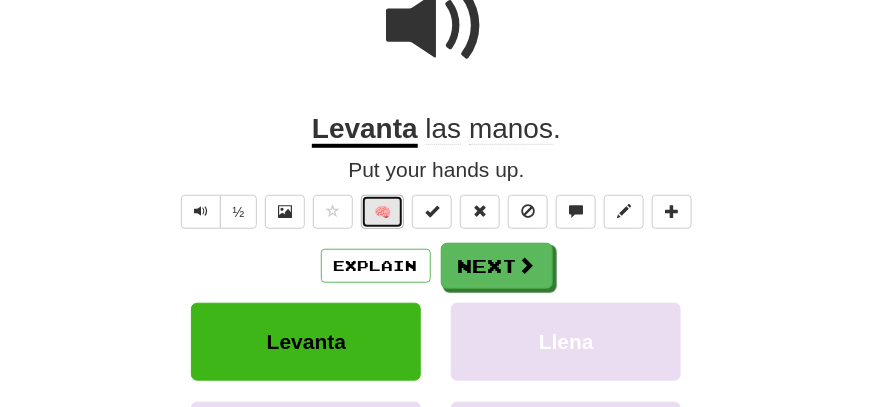 click on "🧠" at bounding box center [382, 212] 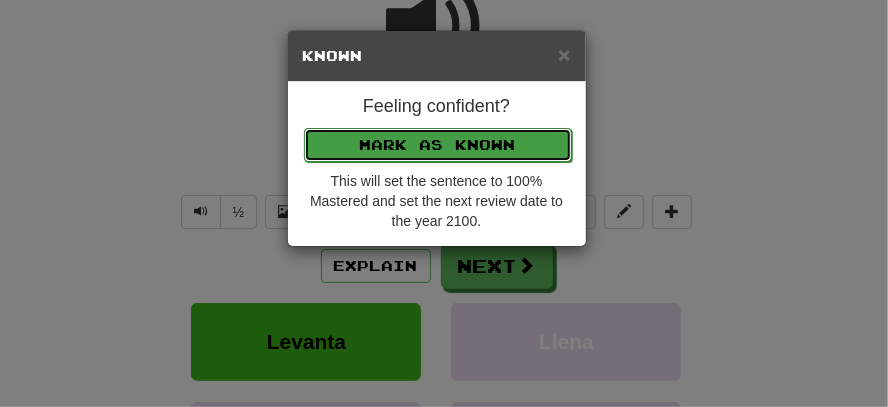 click on "Mark as Known" at bounding box center (438, 145) 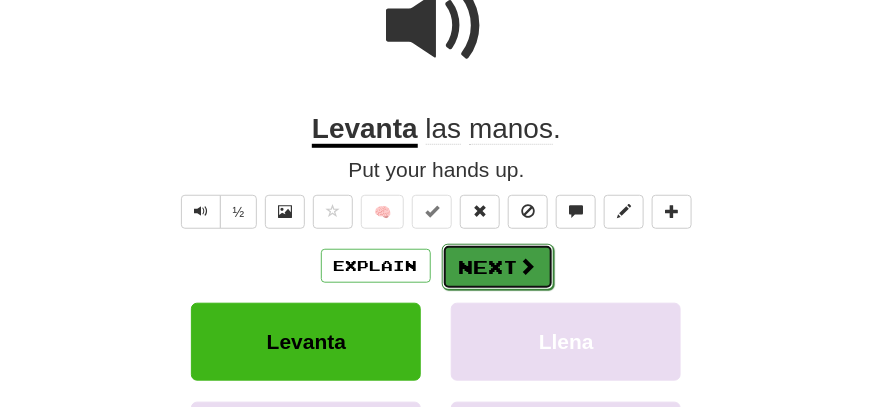 click on "Next" at bounding box center [498, 267] 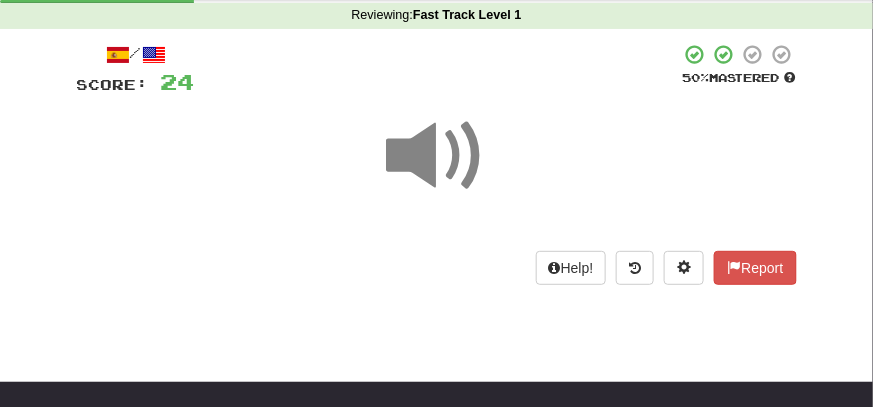 scroll, scrollTop: 12, scrollLeft: 0, axis: vertical 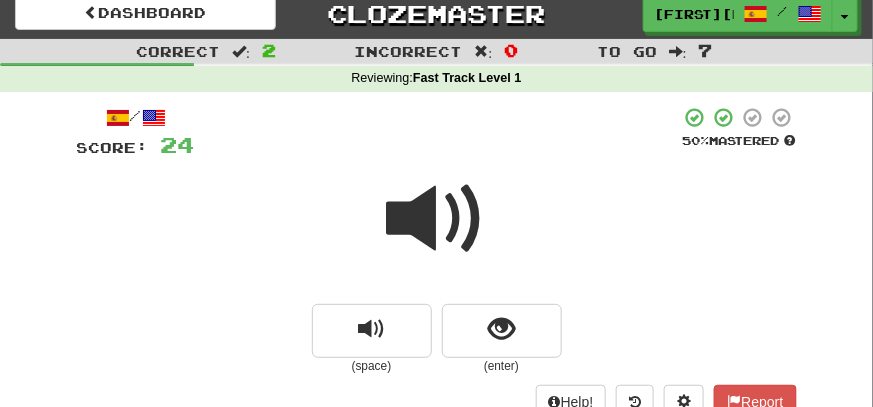 click at bounding box center [437, 219] 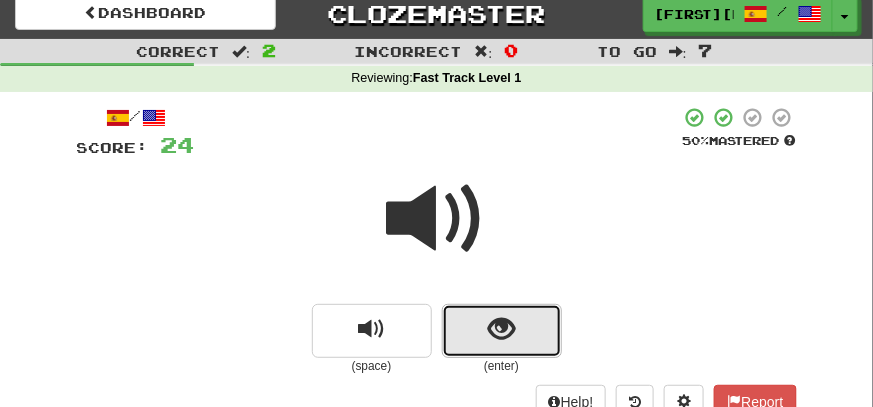 click at bounding box center (501, 329) 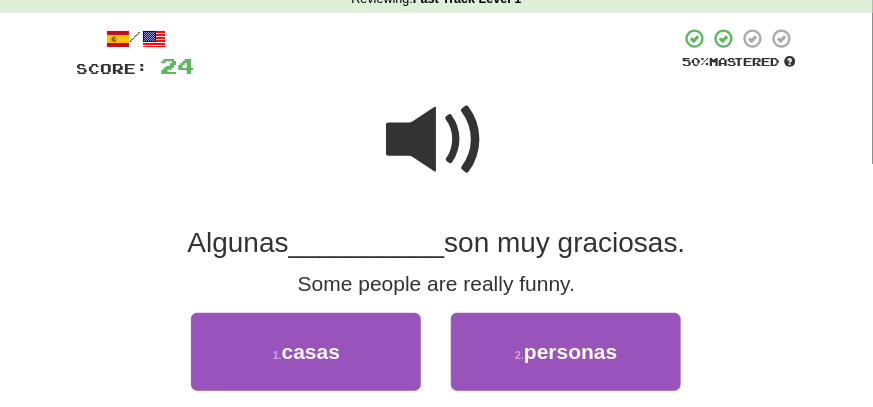scroll, scrollTop: 112, scrollLeft: 0, axis: vertical 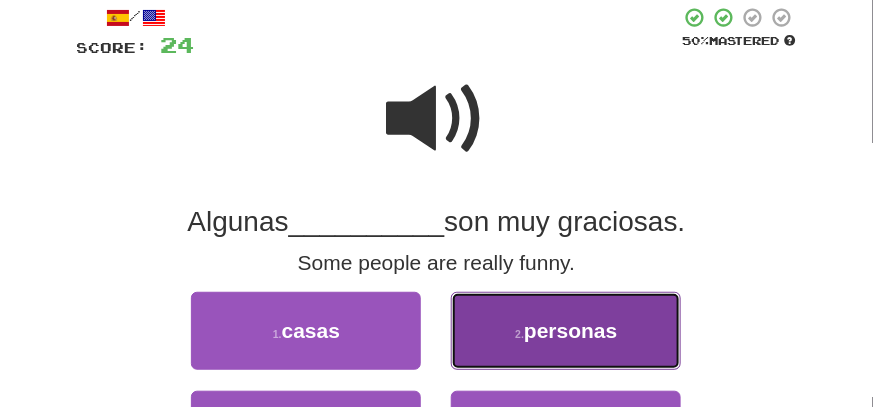 click on "2 .  personas" at bounding box center (566, 331) 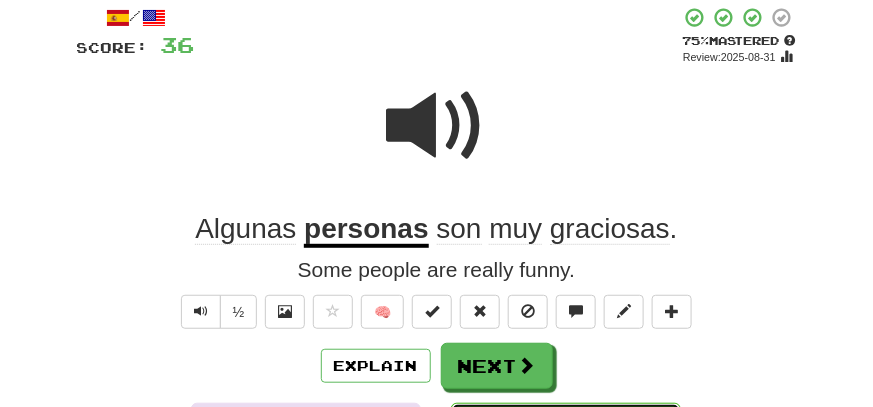scroll, scrollTop: 212, scrollLeft: 0, axis: vertical 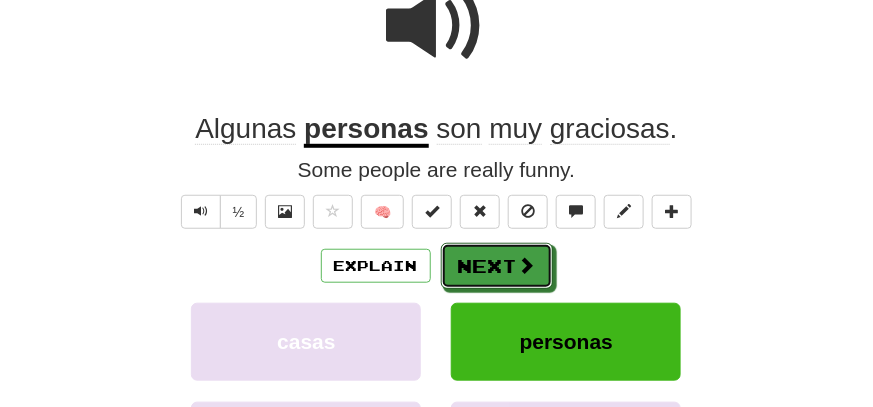 click on "Next" at bounding box center [497, 266] 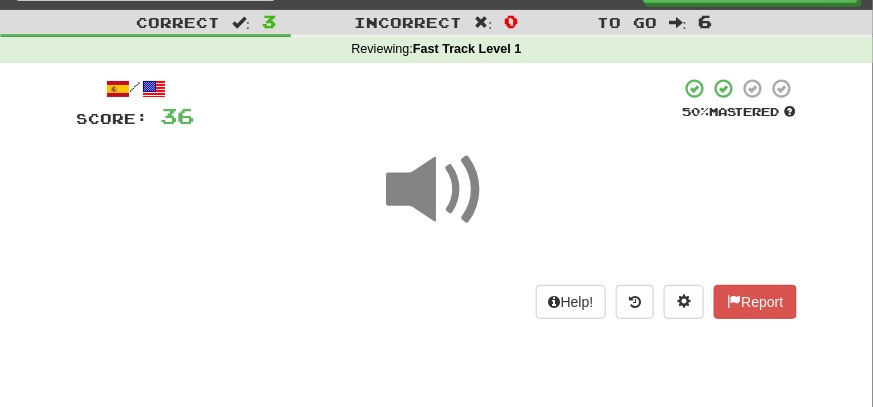 scroll, scrollTop: 12, scrollLeft: 0, axis: vertical 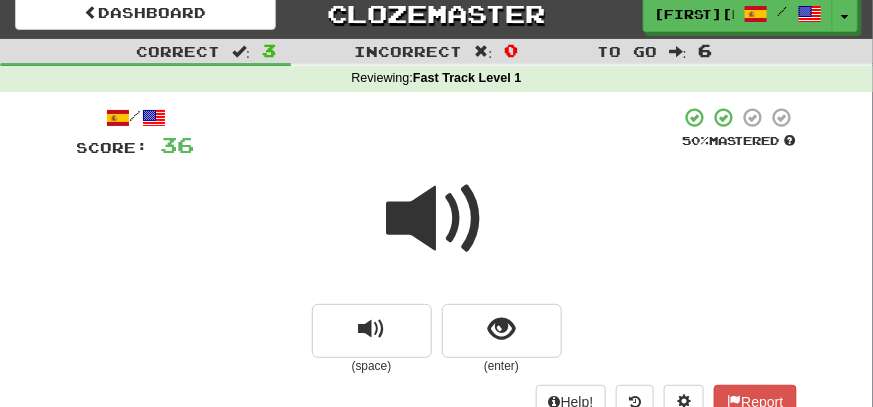 click at bounding box center (437, 219) 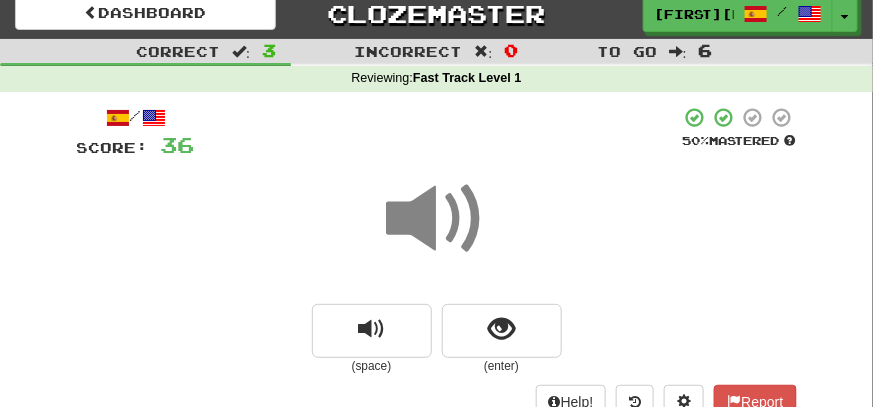 click at bounding box center (437, 219) 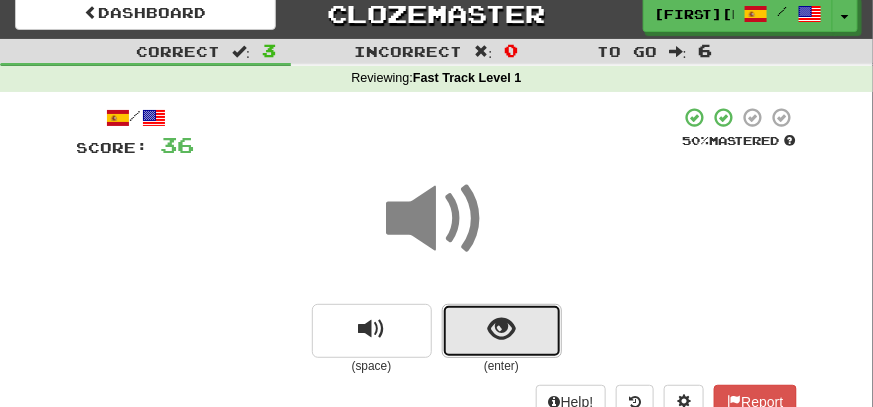 click at bounding box center [501, 329] 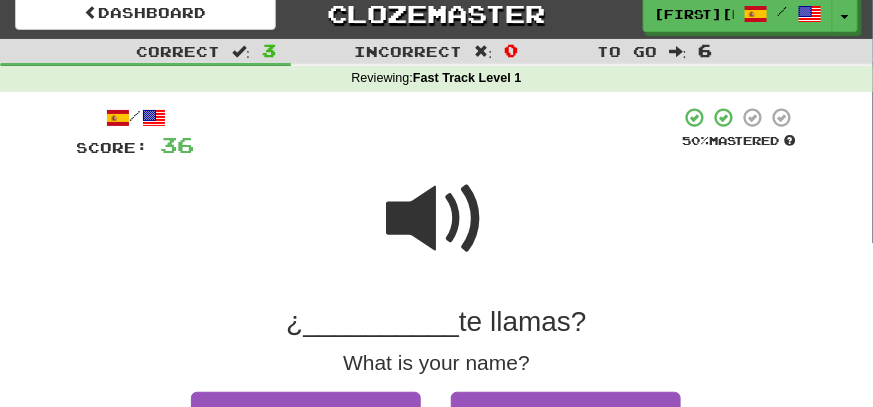 click at bounding box center (437, 219) 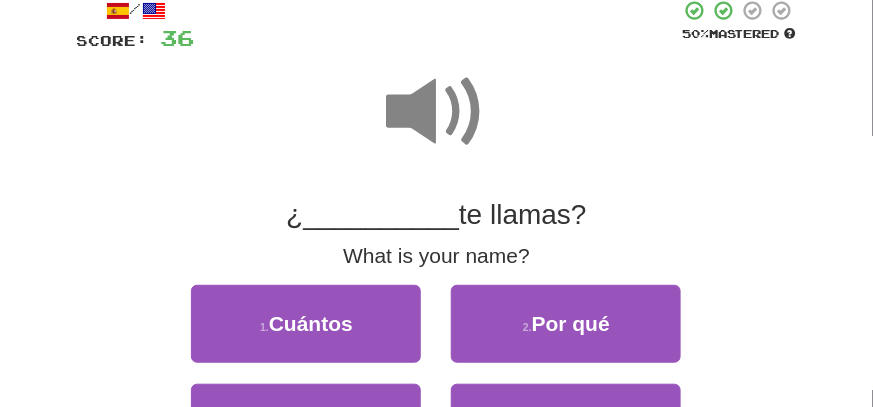 scroll, scrollTop: 212, scrollLeft: 0, axis: vertical 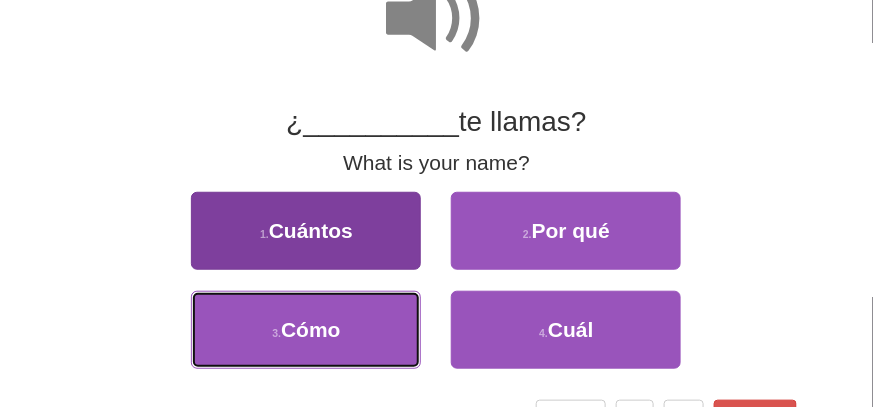 click on "3 .  Cómo" at bounding box center (306, 330) 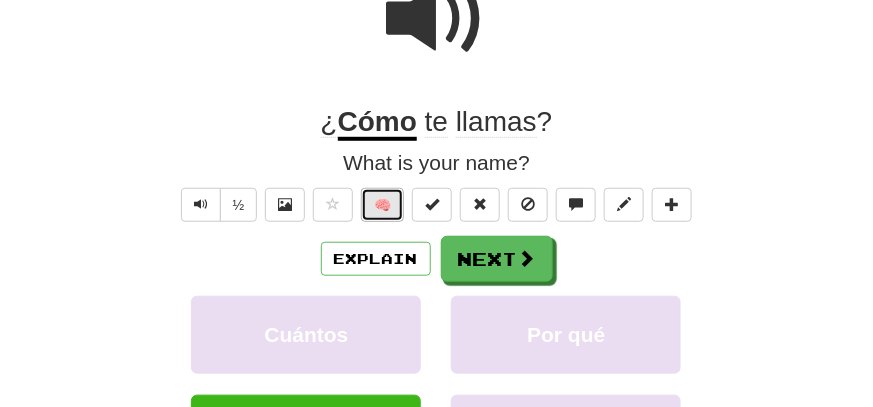 click on "🧠" at bounding box center [382, 205] 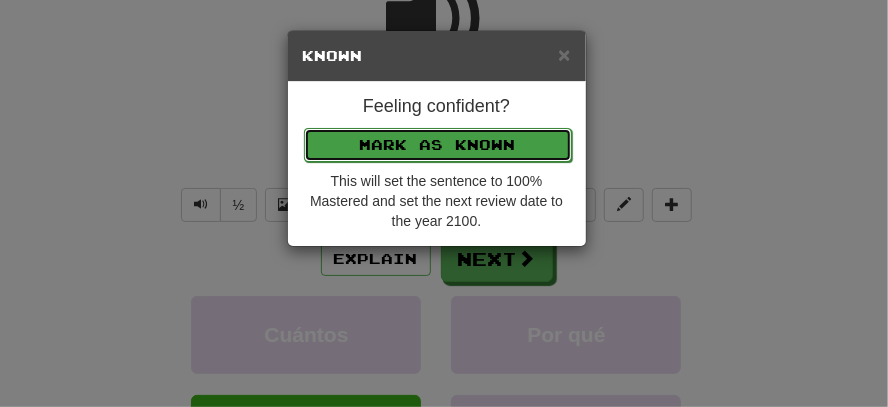 click on "Mark as Known" at bounding box center (438, 145) 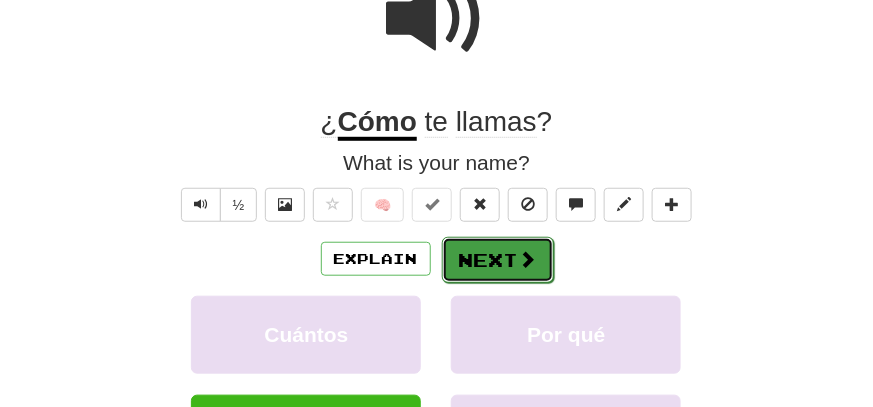 click on "Next" at bounding box center (498, 260) 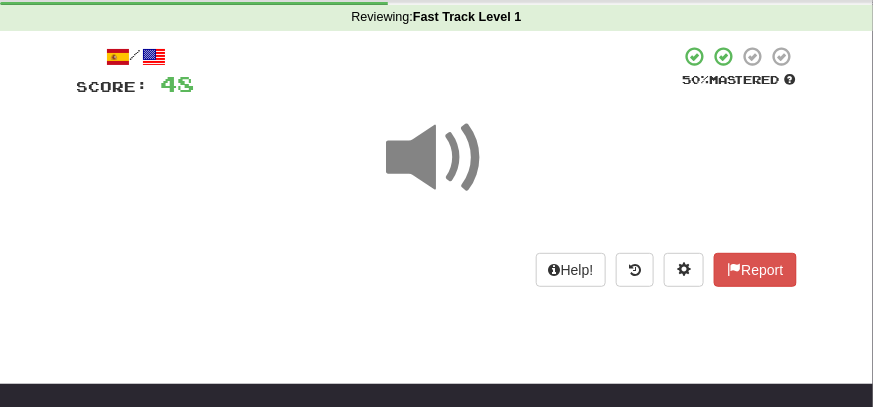 scroll, scrollTop: 19, scrollLeft: 0, axis: vertical 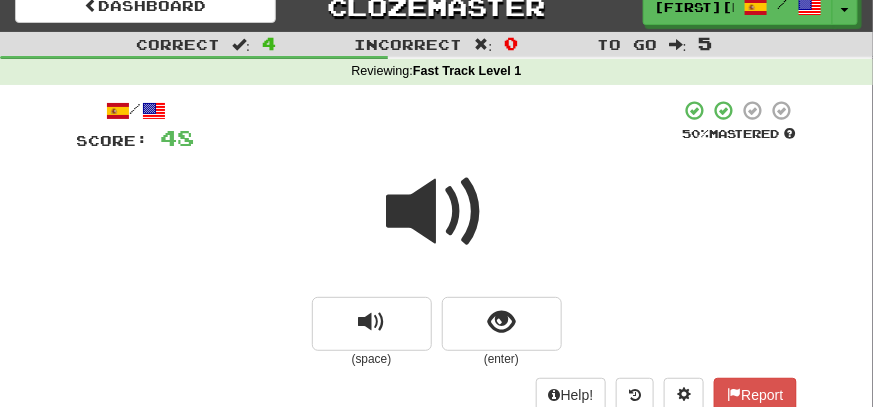 click at bounding box center [437, 212] 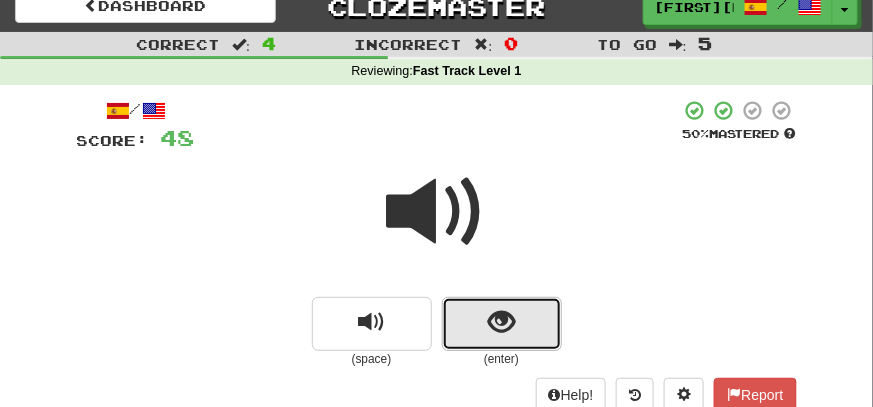 click at bounding box center (501, 322) 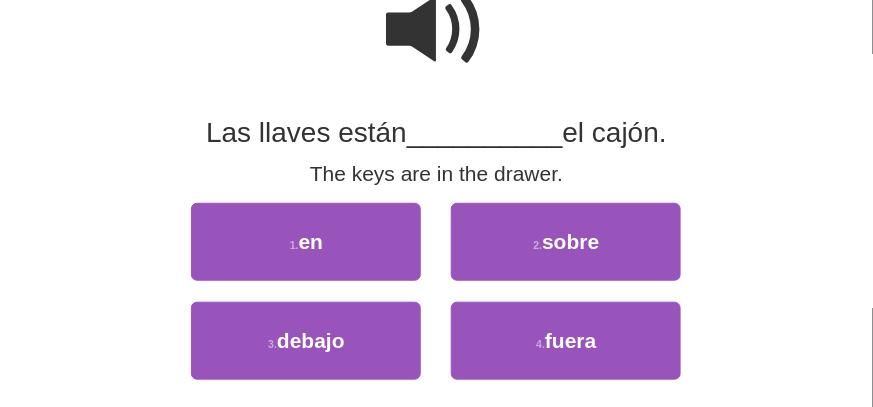 scroll, scrollTop: 219, scrollLeft: 0, axis: vertical 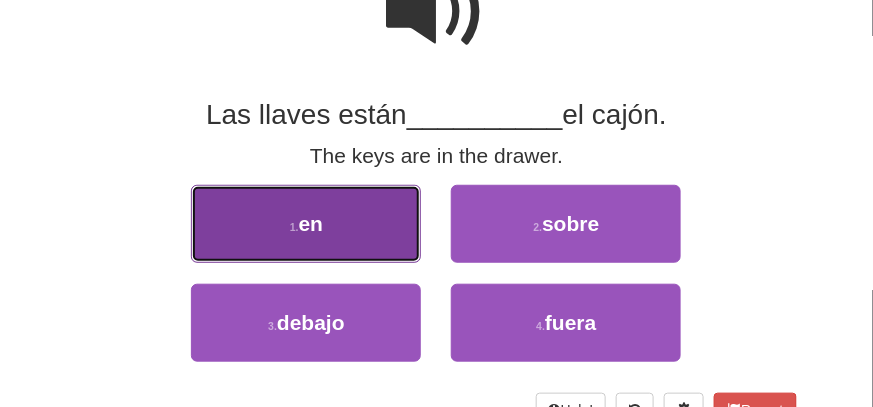 click on "1 .  en" at bounding box center [306, 224] 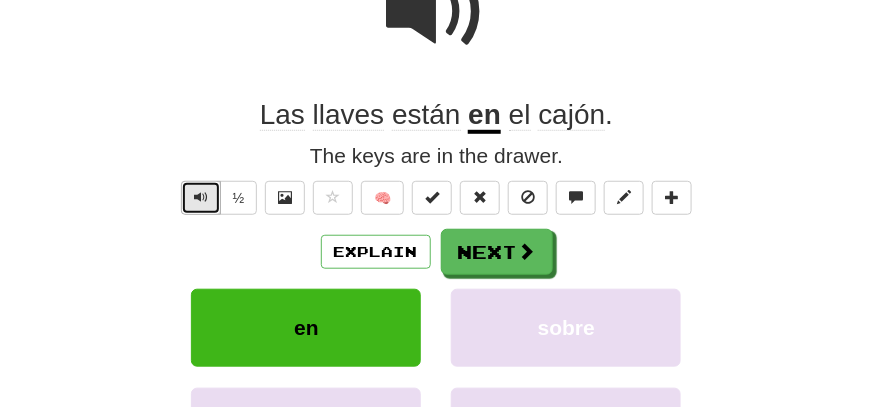 click at bounding box center [201, 197] 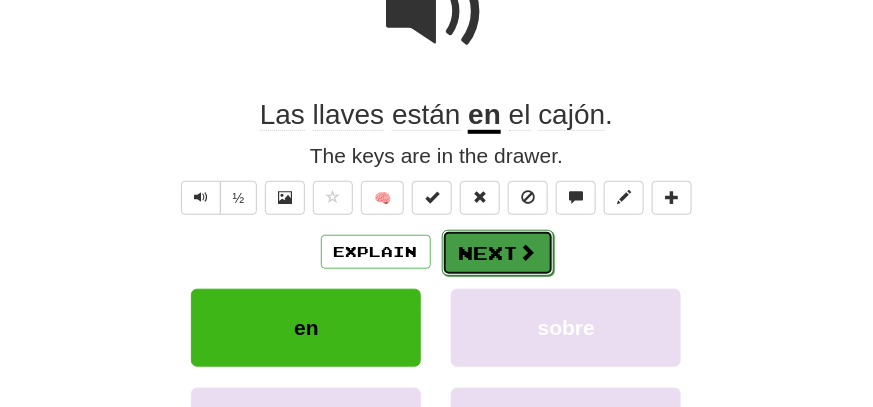 click on "Next" at bounding box center [498, 253] 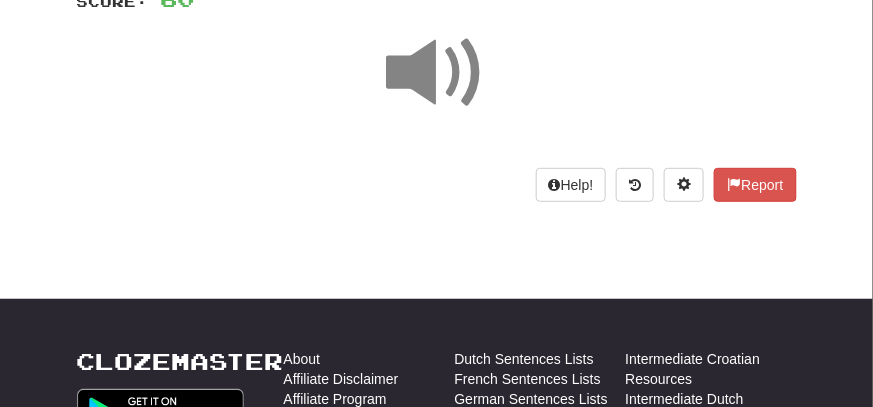scroll, scrollTop: 125, scrollLeft: 0, axis: vertical 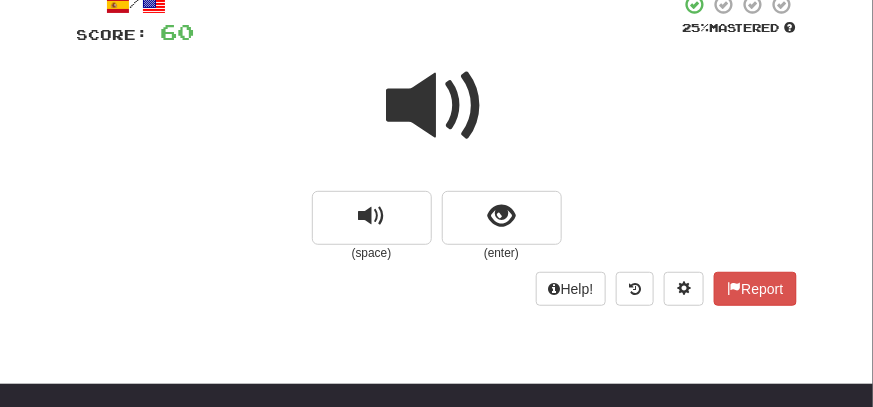 click at bounding box center (437, 106) 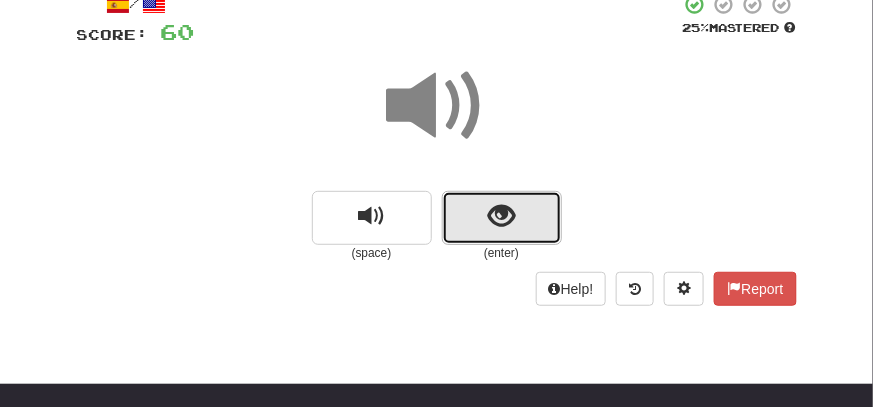 click at bounding box center [501, 216] 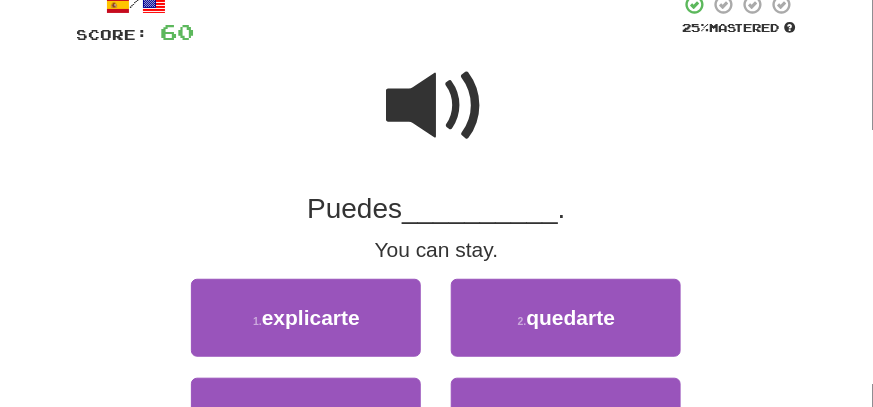 click at bounding box center (437, 106) 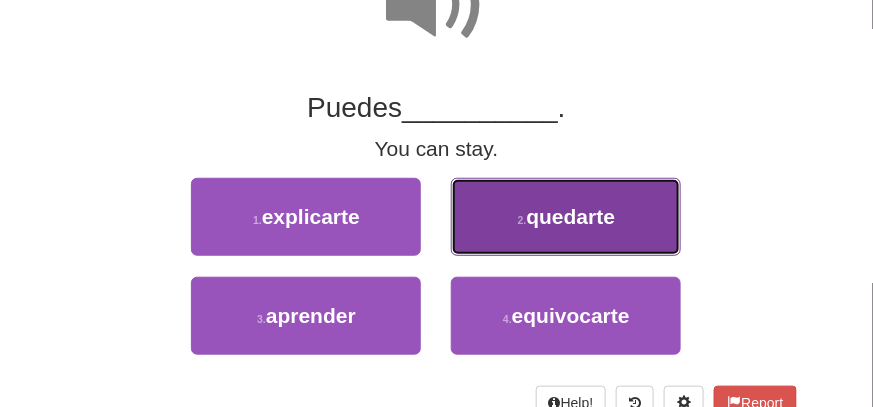 click on "quedarte" at bounding box center (571, 216) 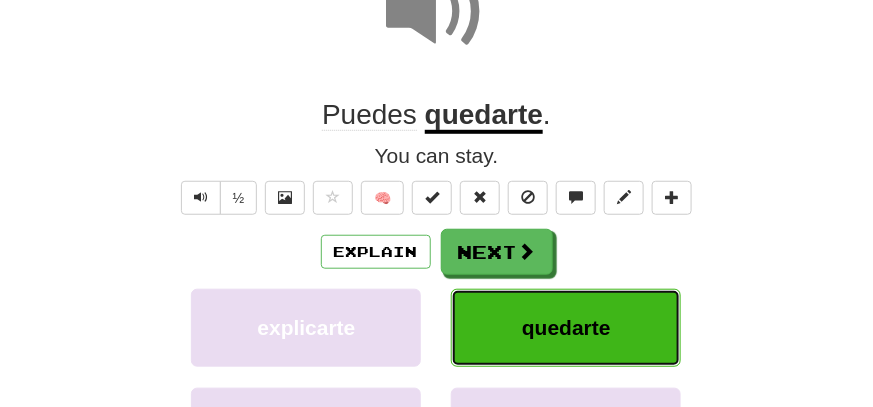 scroll, scrollTop: 232, scrollLeft: 0, axis: vertical 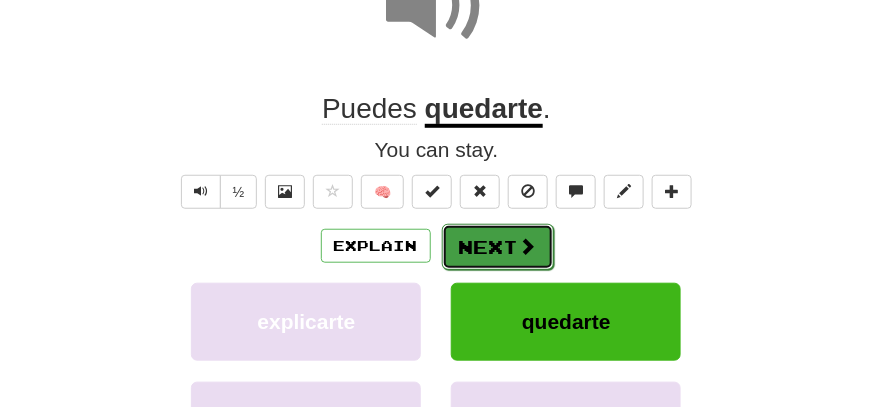 click at bounding box center [528, 246] 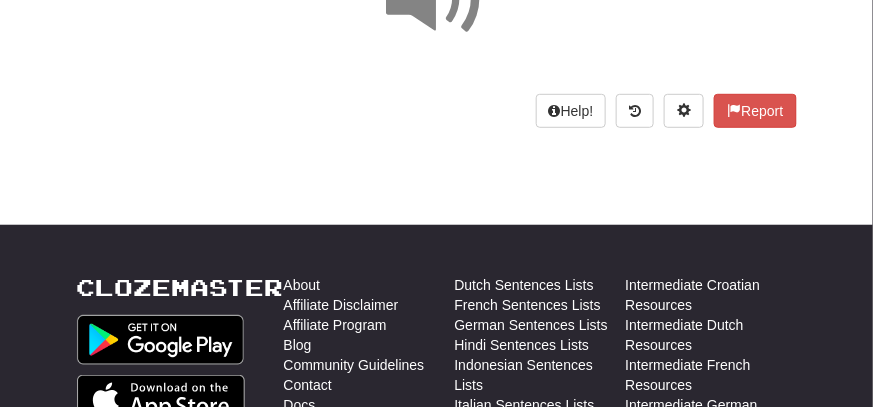 scroll, scrollTop: 132, scrollLeft: 0, axis: vertical 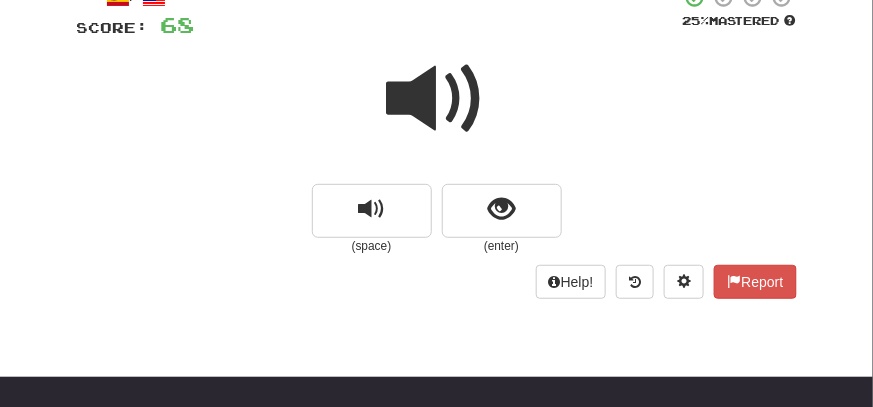 click at bounding box center [437, 99] 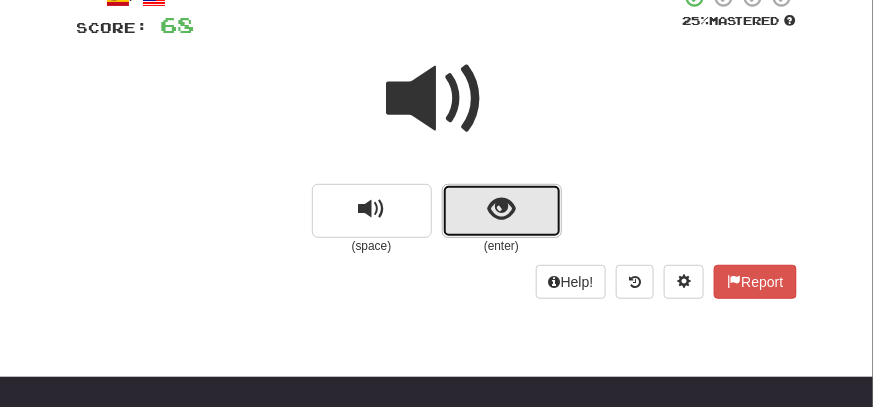 click at bounding box center (501, 209) 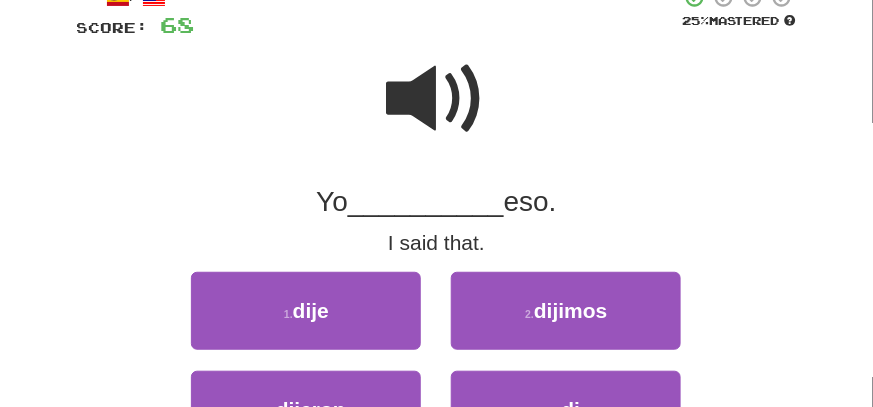 click at bounding box center (437, 99) 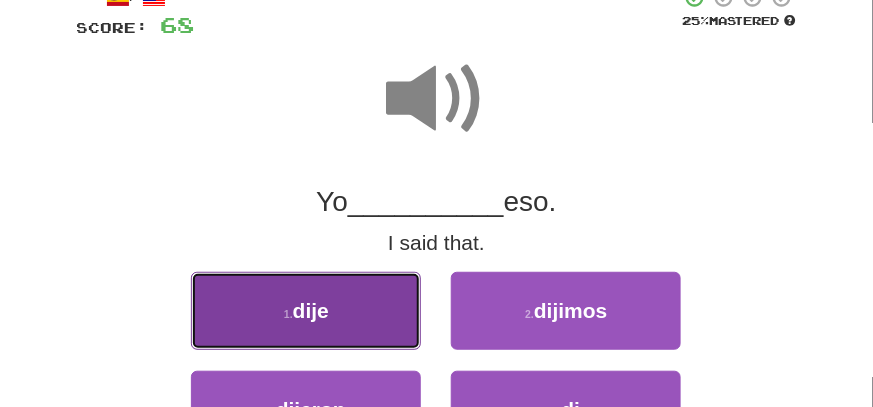 click on "1 .  dije" at bounding box center [306, 311] 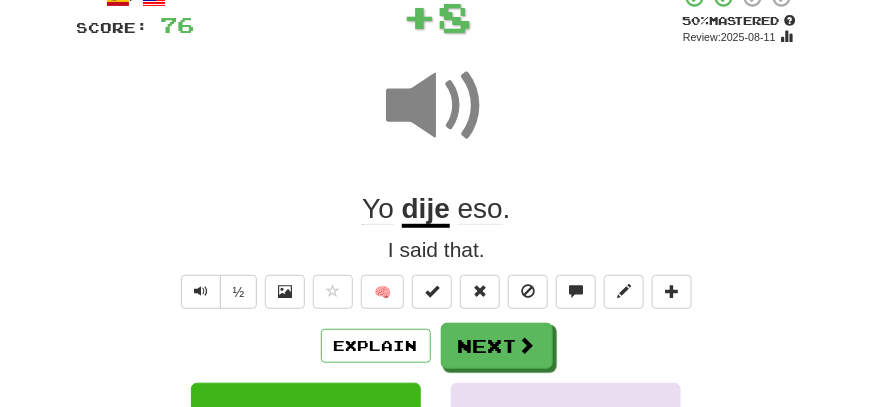 click at bounding box center [437, 106] 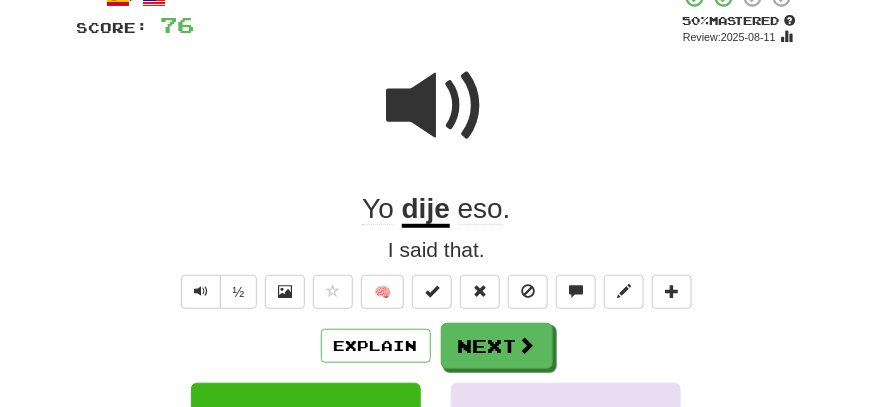 click at bounding box center (437, 119) 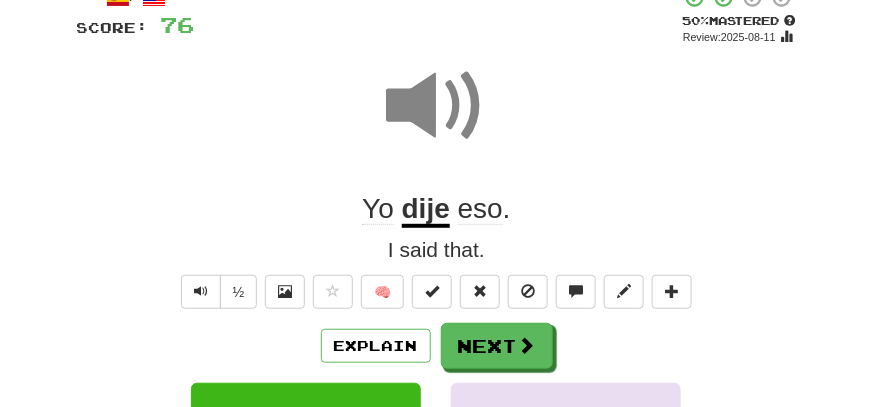 click at bounding box center [437, 119] 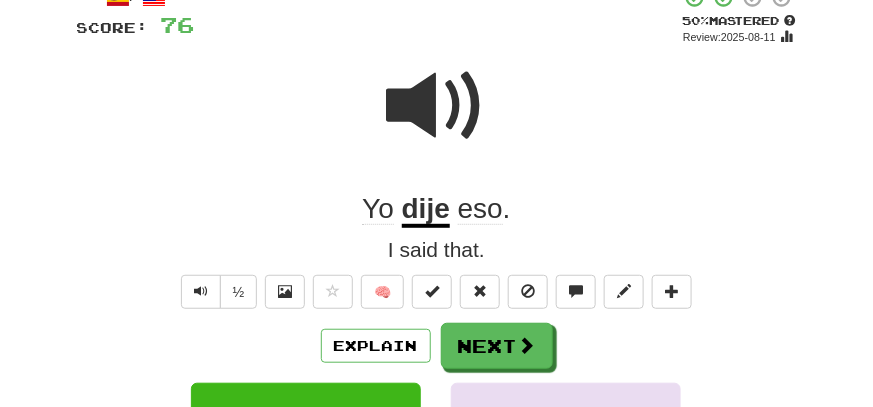 click at bounding box center (437, 106) 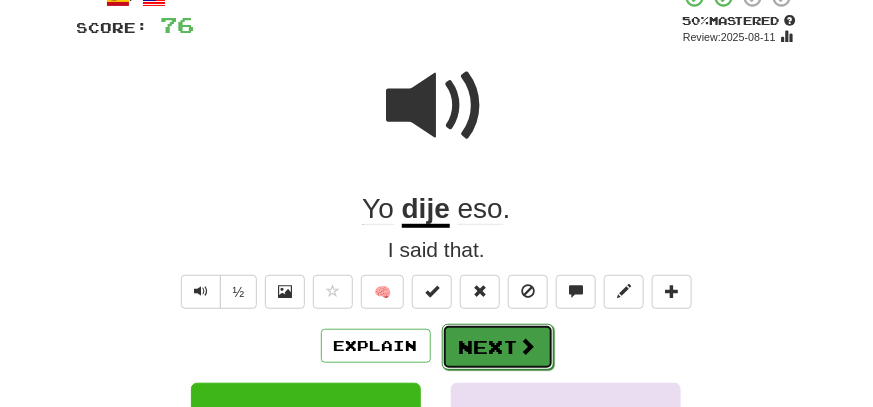 click on "Next" at bounding box center (498, 347) 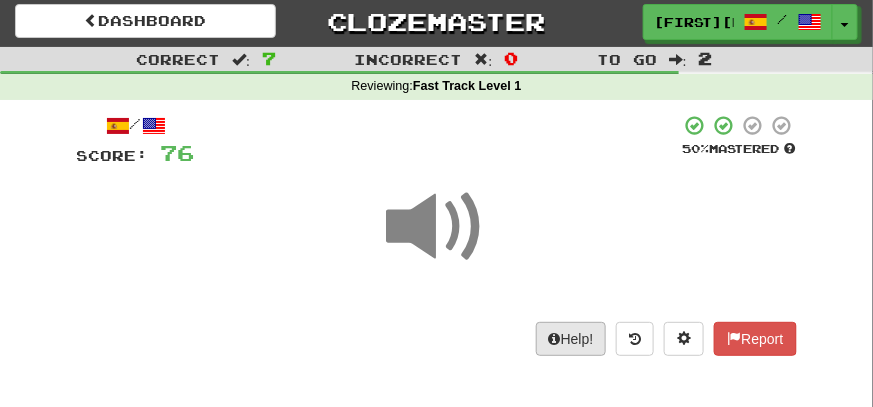 scroll, scrollTop: 0, scrollLeft: 0, axis: both 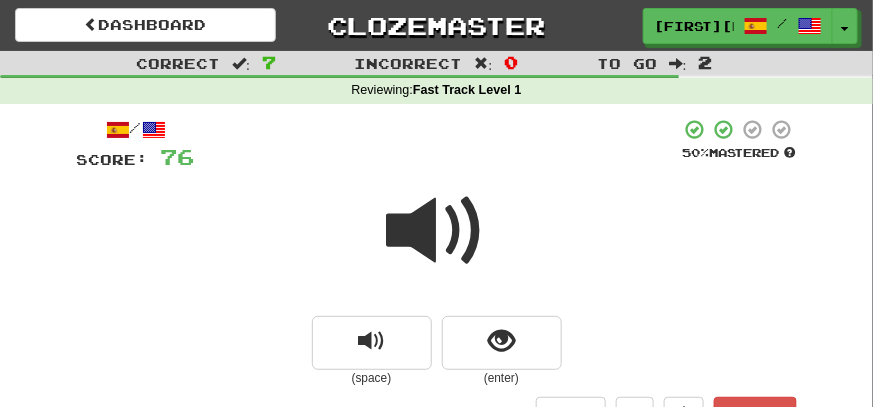 click at bounding box center (437, 231) 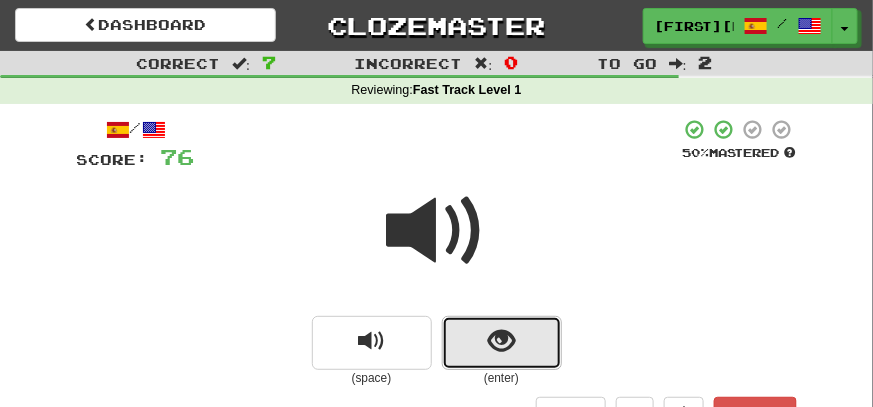 click at bounding box center [501, 341] 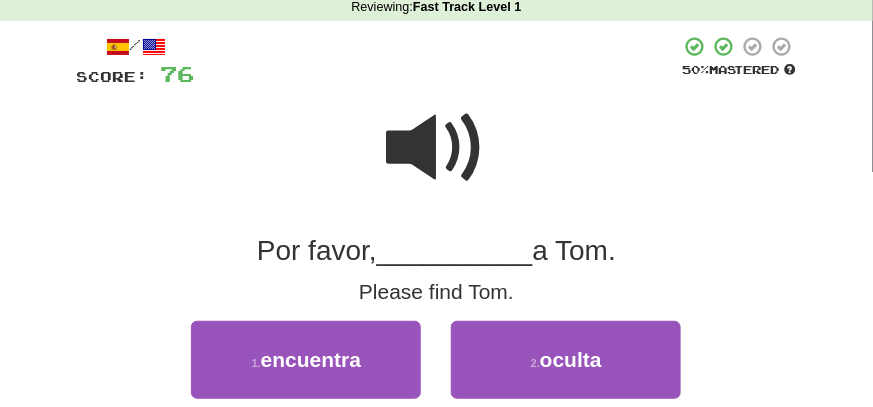 scroll, scrollTop: 99, scrollLeft: 0, axis: vertical 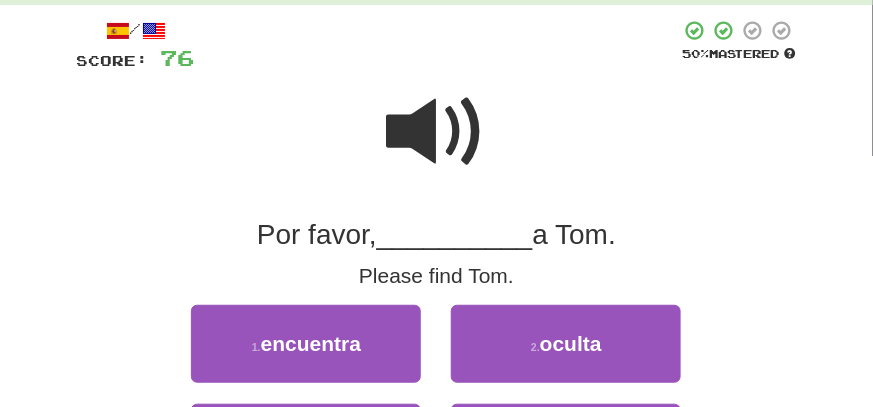 click at bounding box center (437, 132) 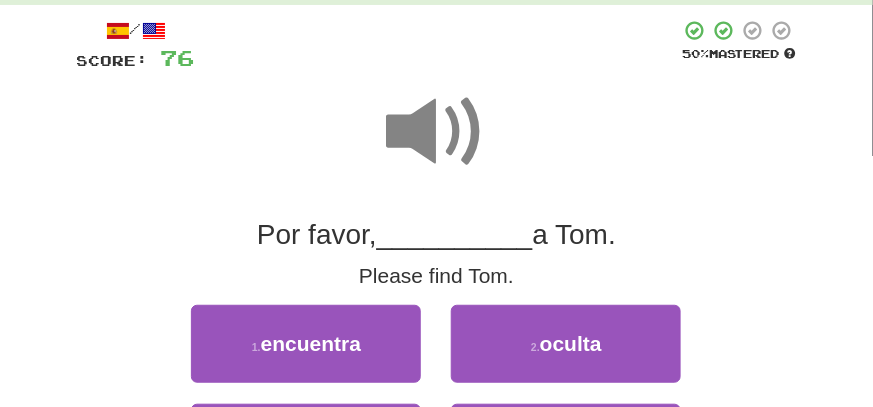 scroll, scrollTop: 199, scrollLeft: 0, axis: vertical 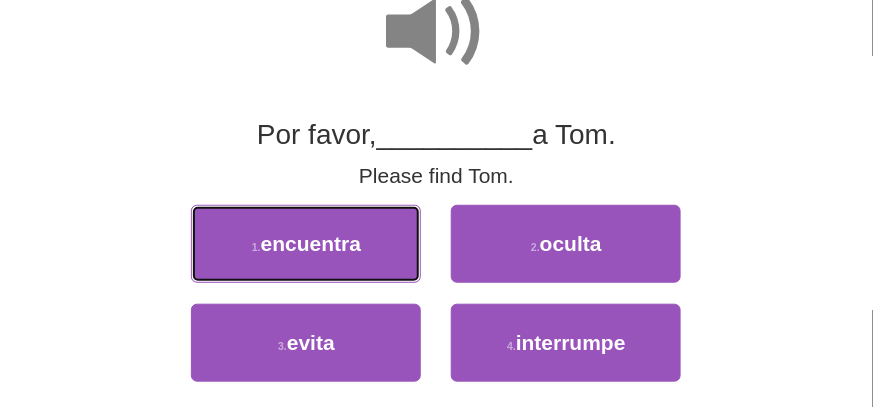 click on "encuentra" at bounding box center (311, 243) 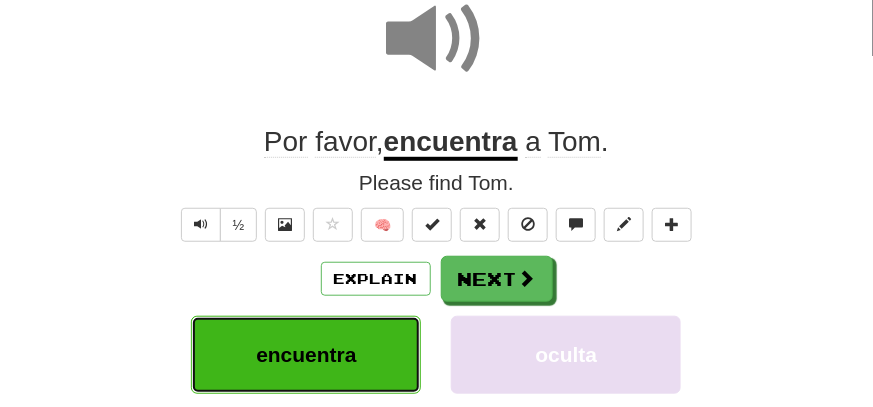 scroll, scrollTop: 206, scrollLeft: 0, axis: vertical 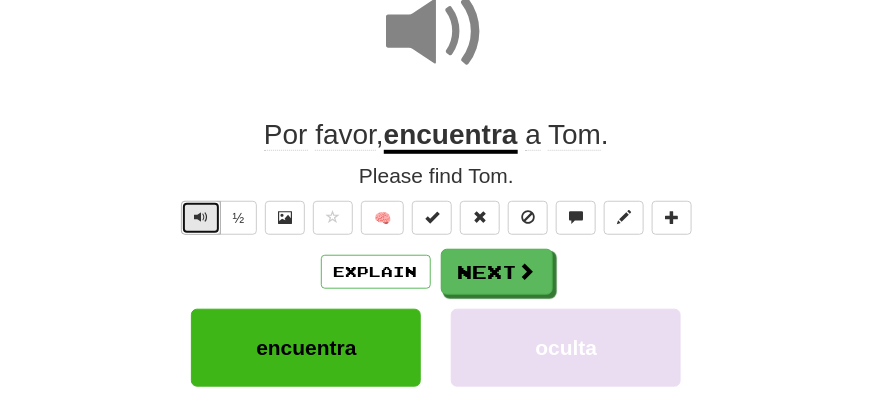click at bounding box center [201, 217] 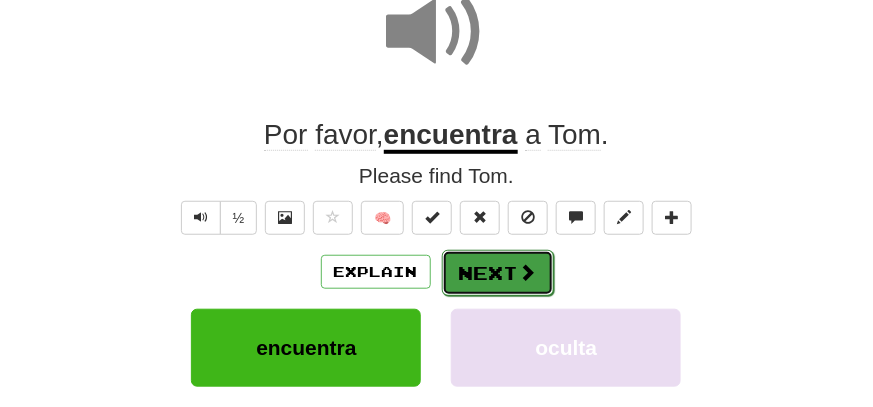 click on "Next" at bounding box center (498, 273) 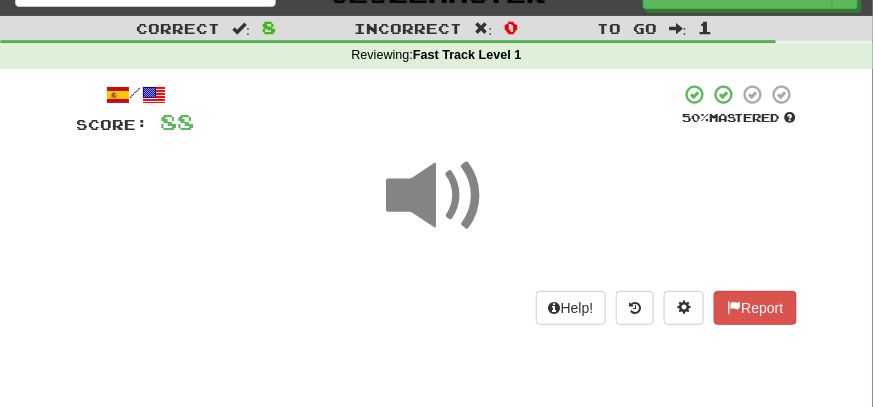 scroll, scrollTop: 6, scrollLeft: 0, axis: vertical 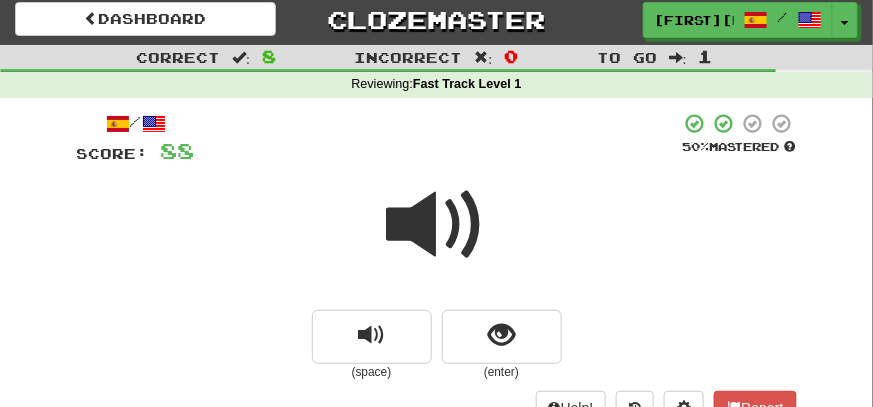 click at bounding box center (437, 225) 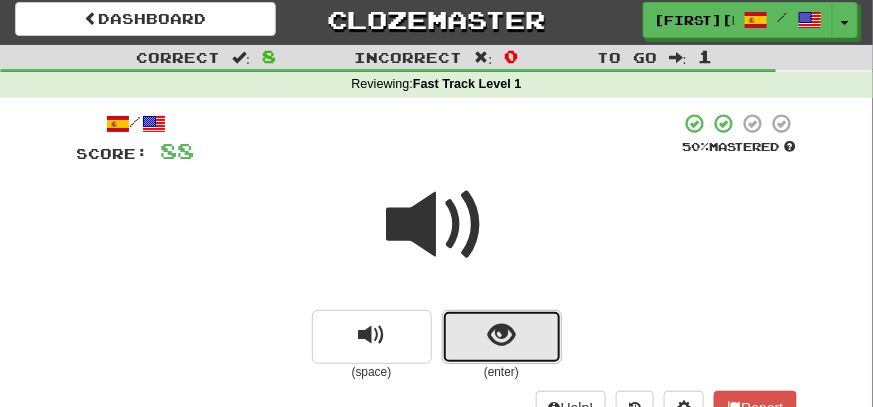click at bounding box center (501, 335) 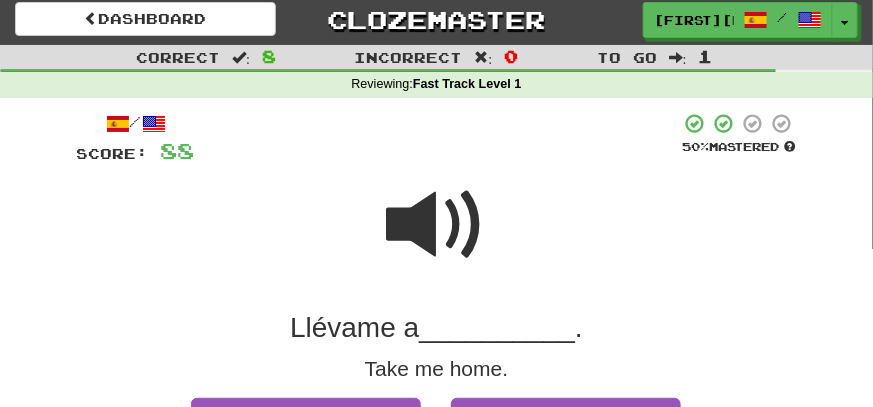 click at bounding box center (437, 225) 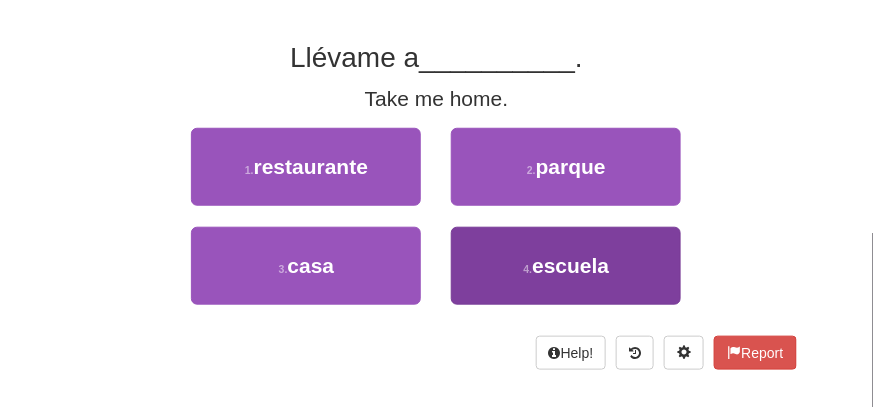 scroll, scrollTop: 306, scrollLeft: 0, axis: vertical 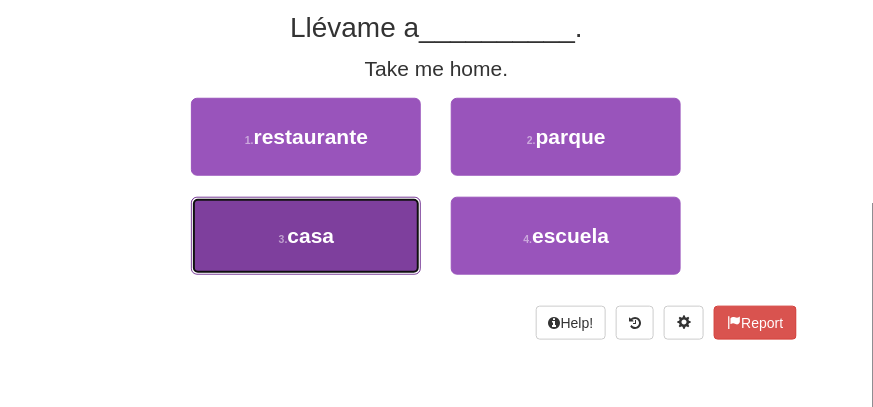 click on "3 .  casa" at bounding box center [306, 236] 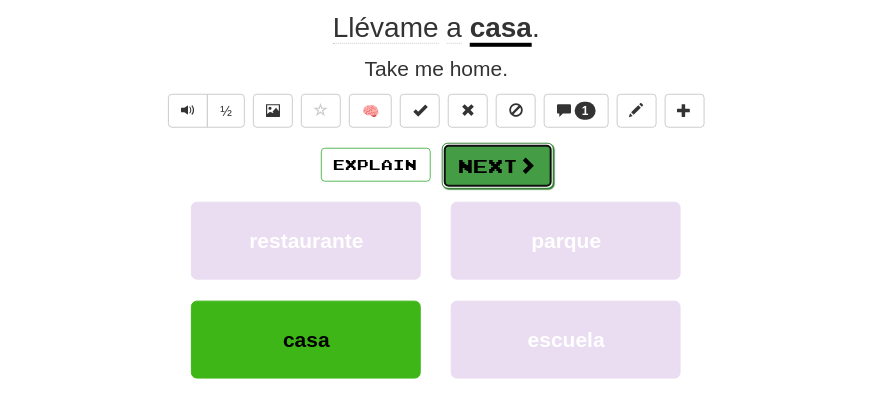 click on "Next" at bounding box center [498, 166] 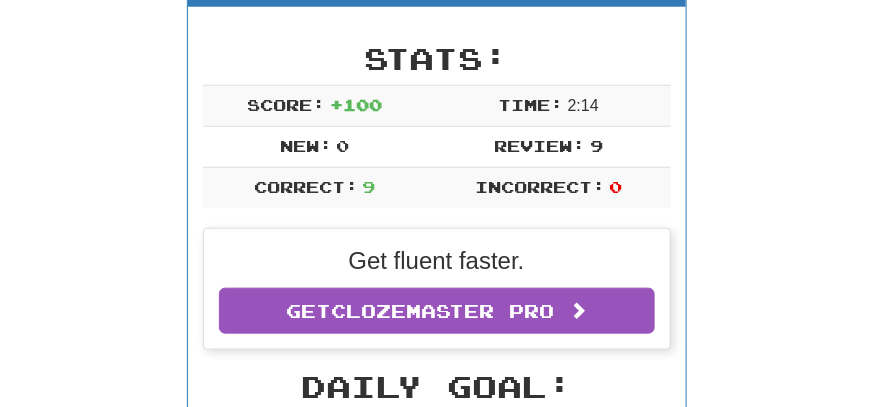 scroll, scrollTop: 100, scrollLeft: 0, axis: vertical 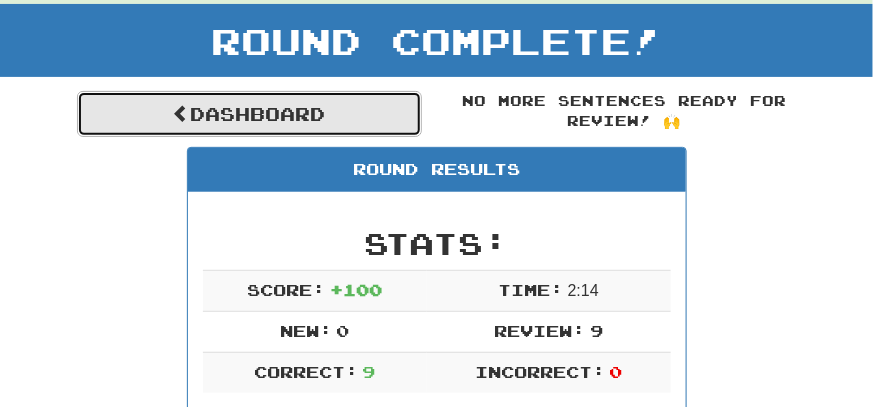 click on "Dashboard" at bounding box center (249, 114) 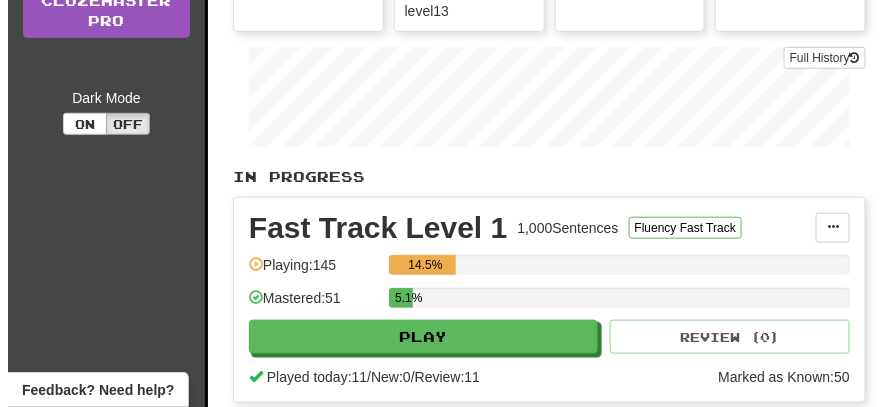 scroll, scrollTop: 400, scrollLeft: 0, axis: vertical 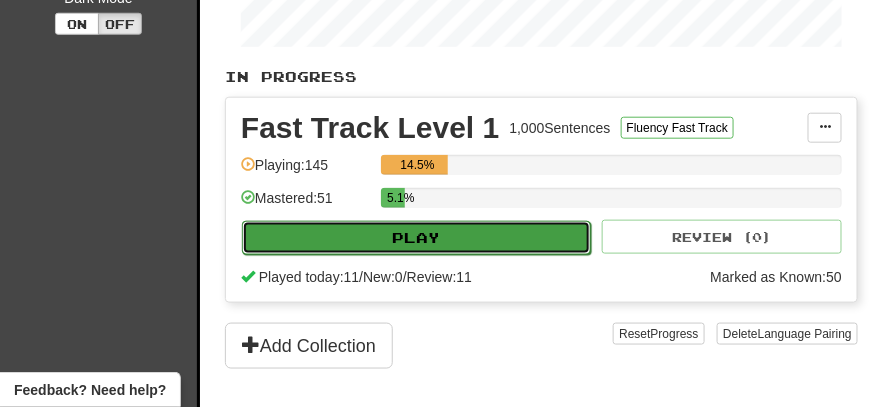 click on "Play" at bounding box center (416, 238) 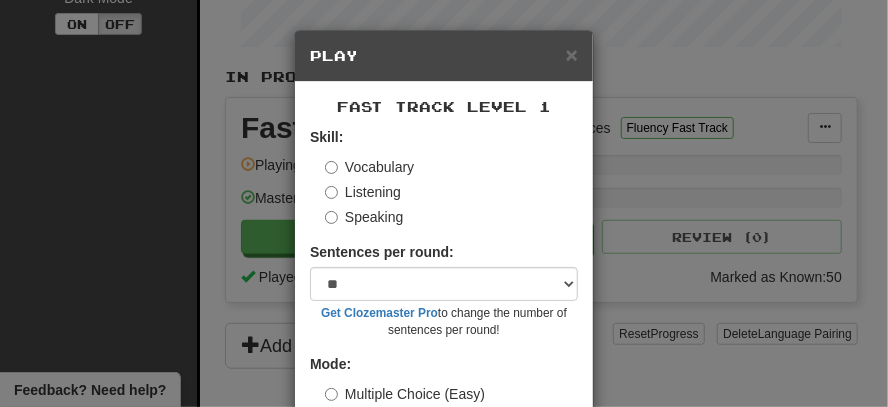 scroll, scrollTop: 99, scrollLeft: 0, axis: vertical 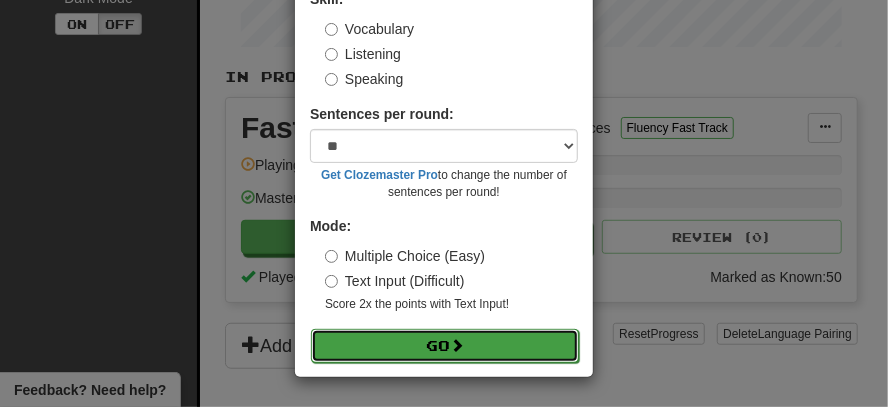 click on "Go" at bounding box center [445, 346] 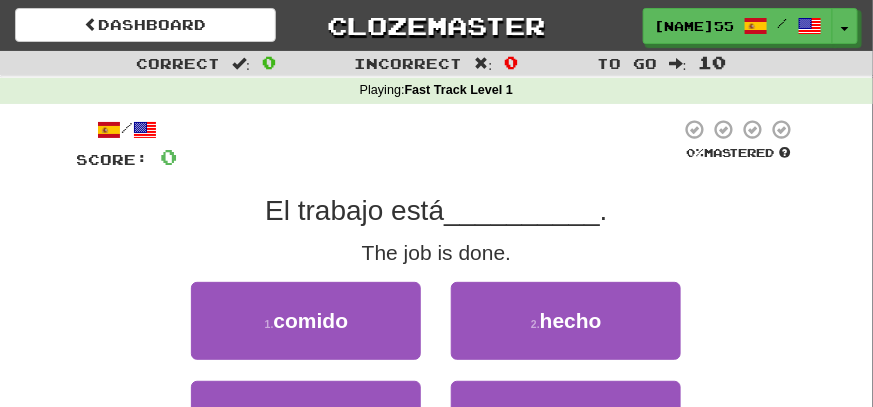 scroll, scrollTop: 99, scrollLeft: 0, axis: vertical 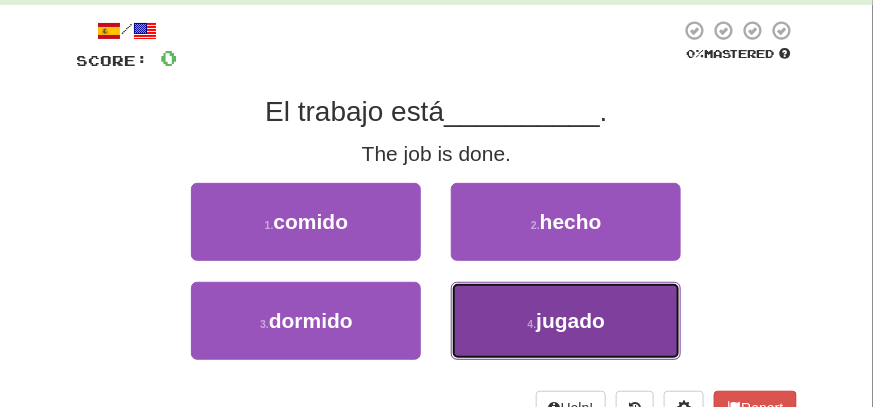 click on "jugado" at bounding box center [570, 320] 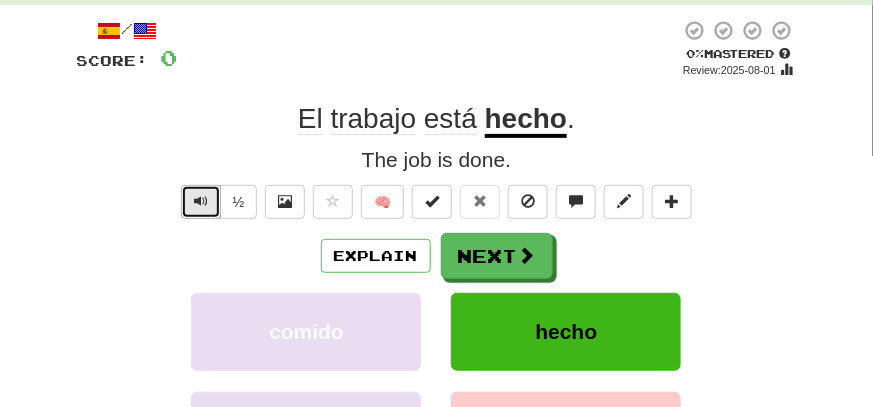 click at bounding box center [201, 202] 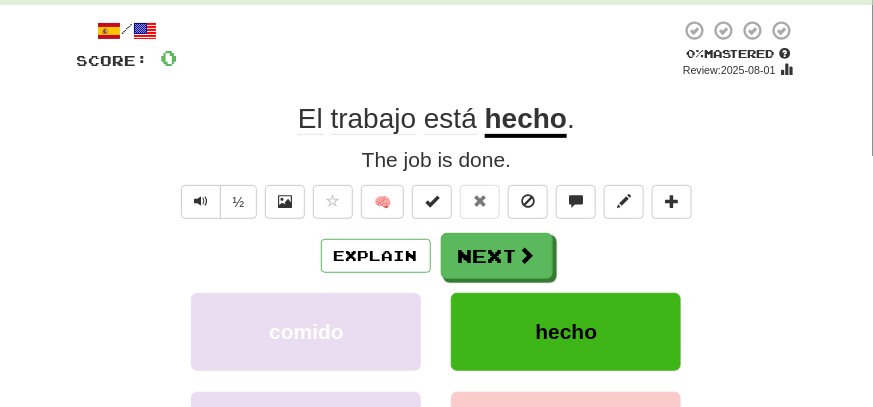 click on "hecho" at bounding box center [526, 120] 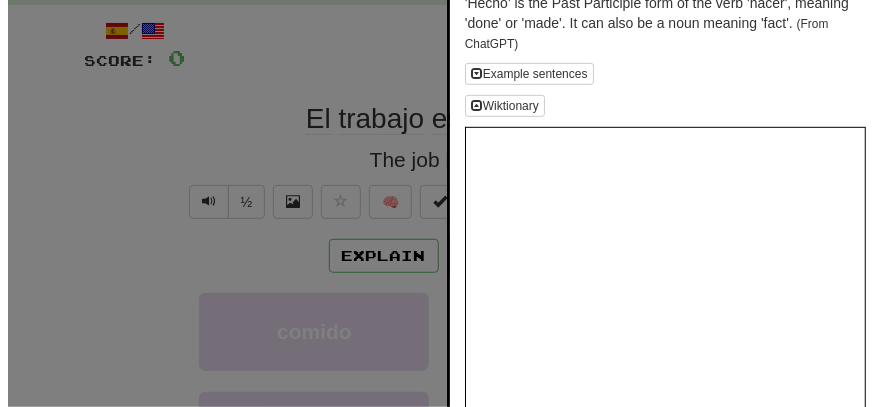 scroll, scrollTop: 199, scrollLeft: 0, axis: vertical 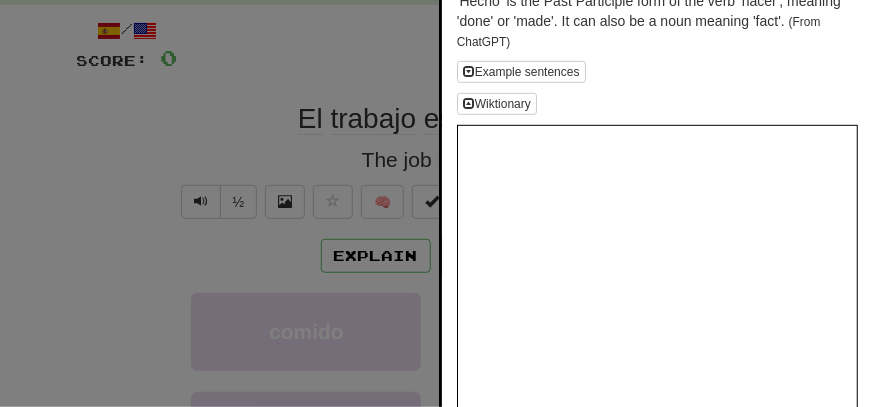 click at bounding box center [436, 203] 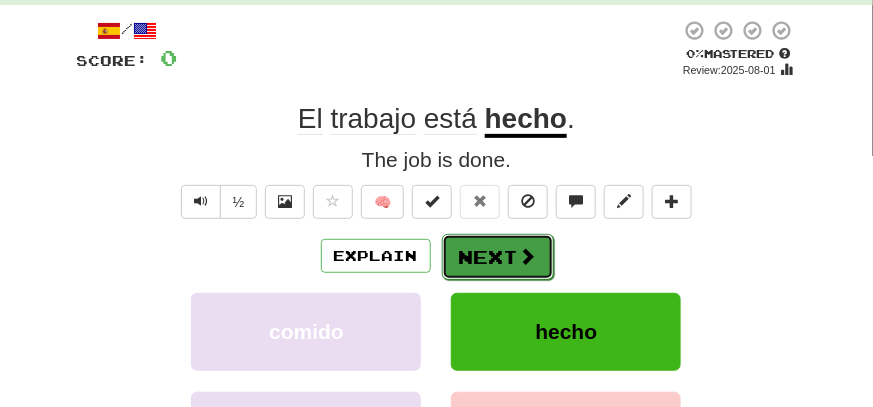 click on "Next" at bounding box center [498, 257] 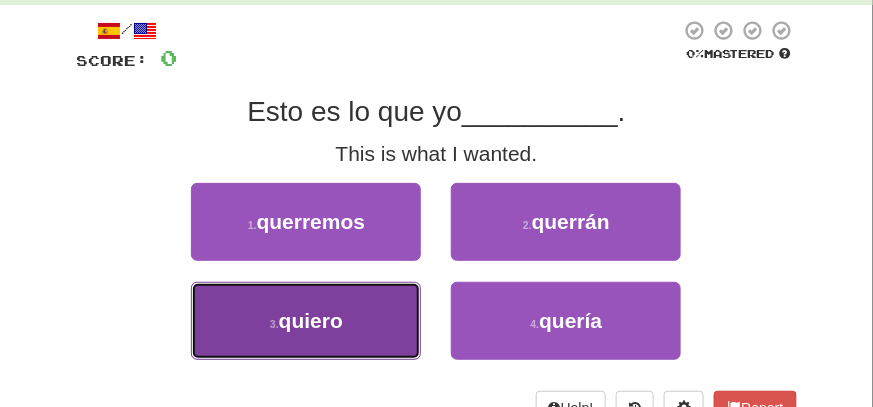 click on "3 .  quiero" at bounding box center (306, 321) 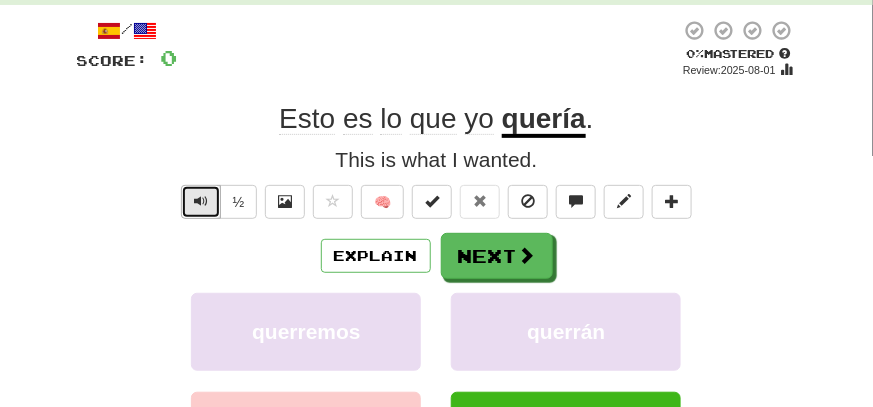 click at bounding box center [201, 202] 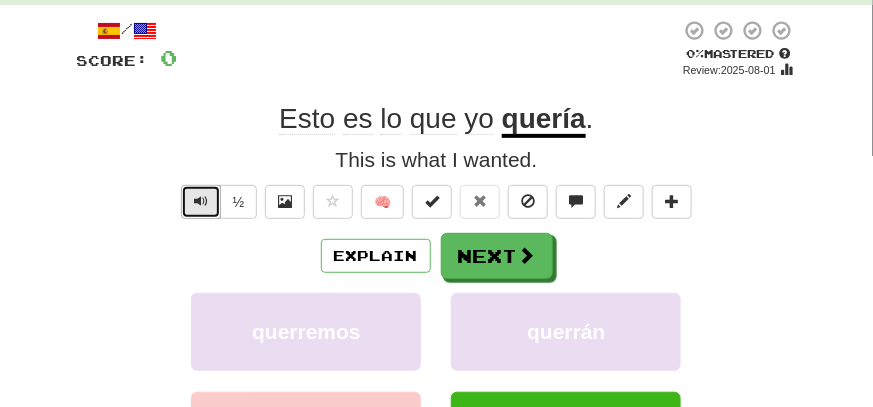 click at bounding box center (201, 201) 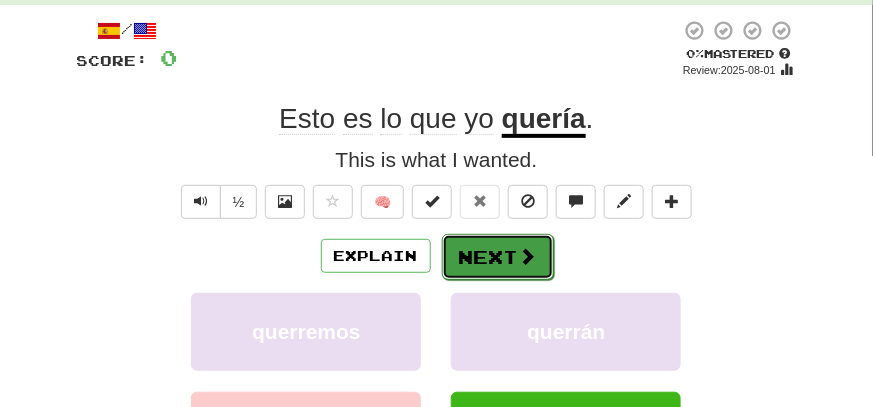 click on "Next" at bounding box center (498, 257) 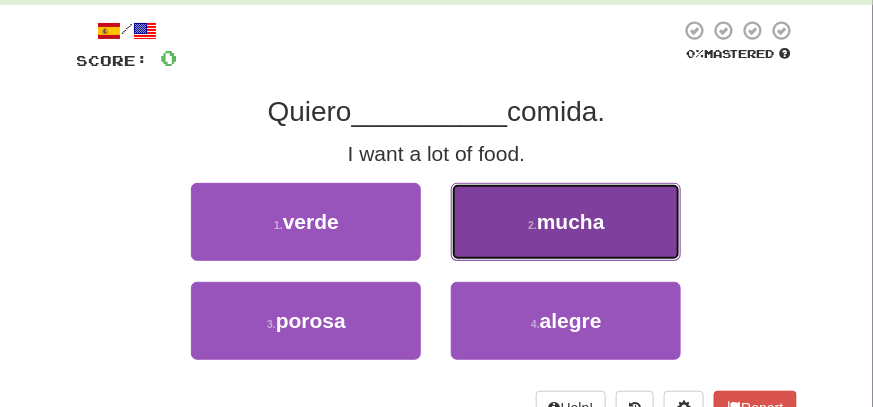 click on "2 .  mucha" at bounding box center [566, 222] 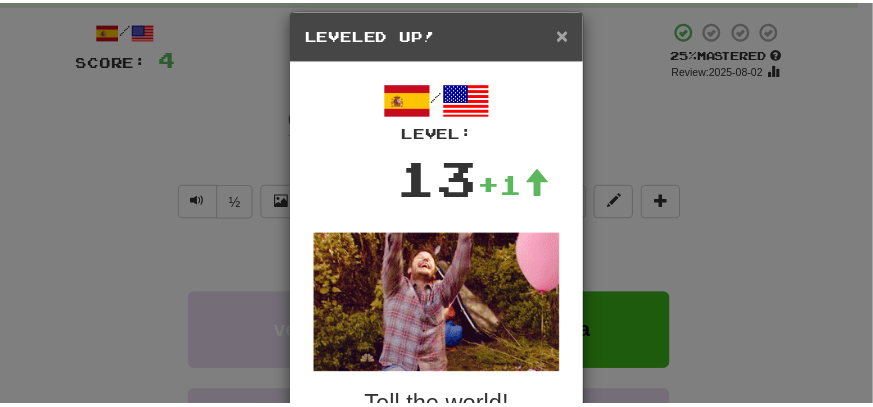 scroll, scrollTop: 0, scrollLeft: 0, axis: both 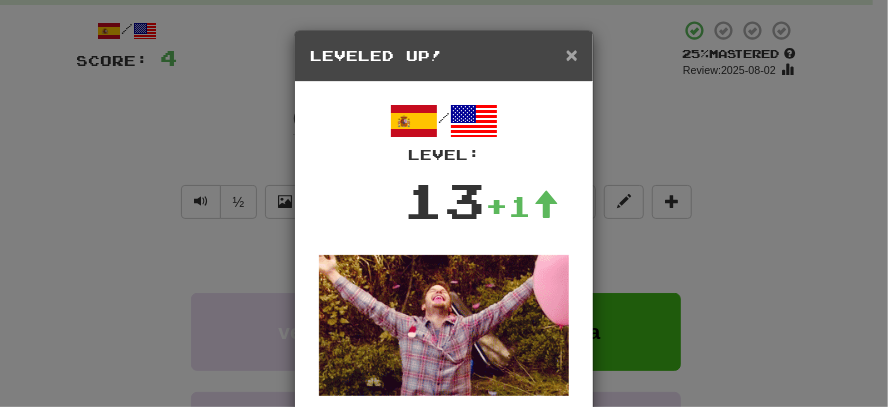 click on "×" at bounding box center [572, 54] 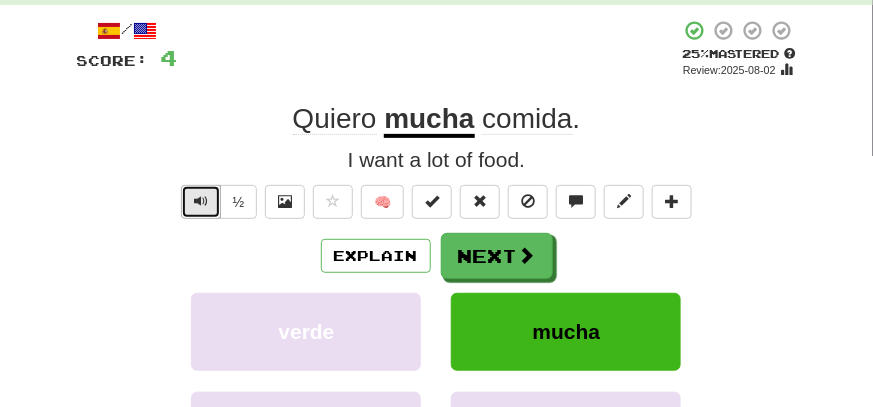 click at bounding box center (201, 201) 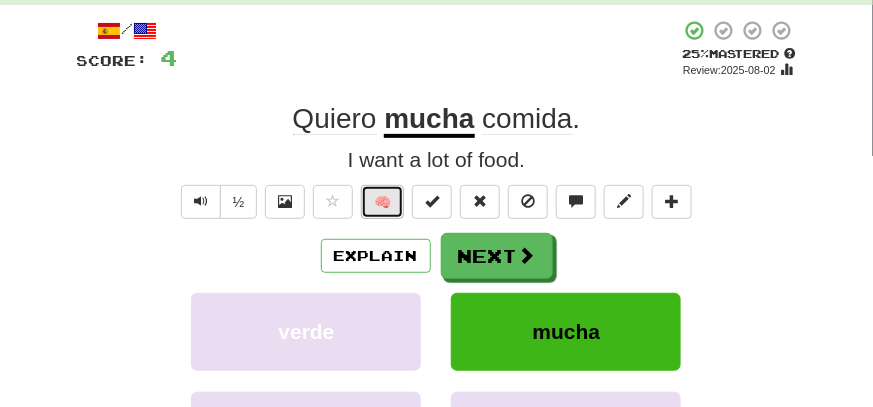 click on "🧠" at bounding box center (382, 202) 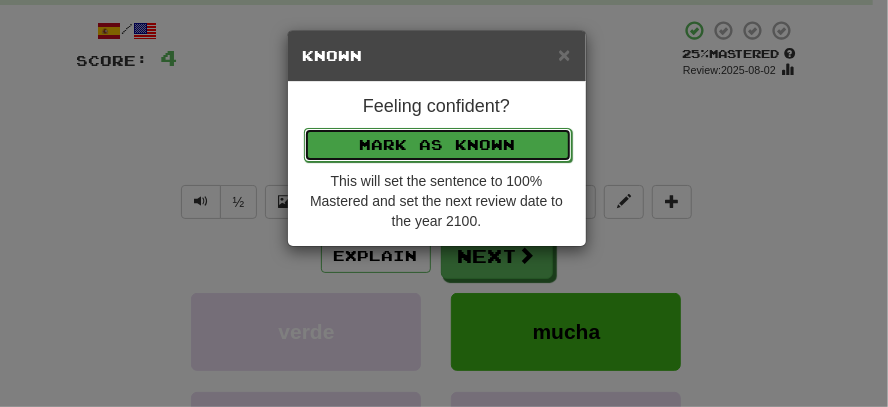 click on "Mark as Known" at bounding box center (438, 145) 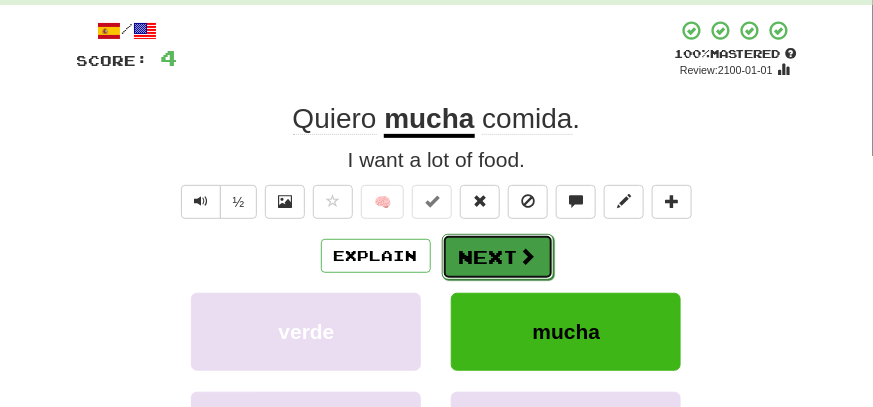 click on "Next" at bounding box center (498, 257) 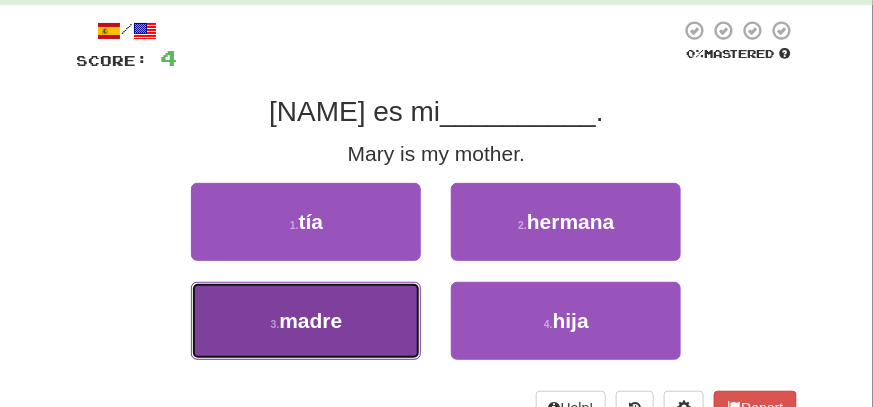 click on "3 .  madre" at bounding box center (306, 321) 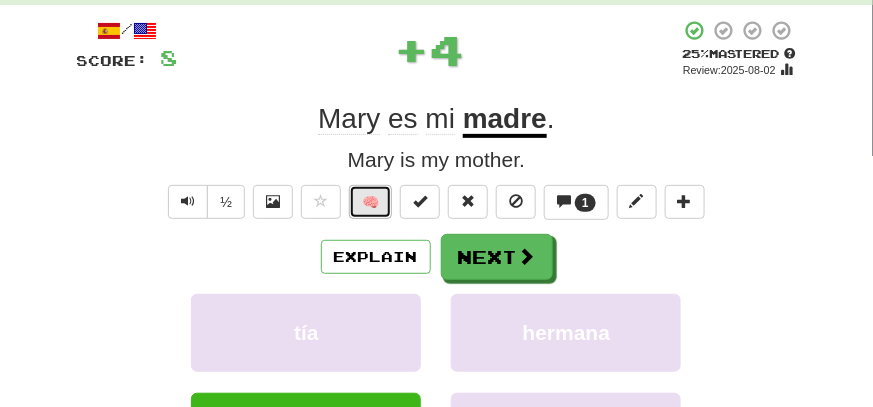 click on "🧠" at bounding box center [370, 202] 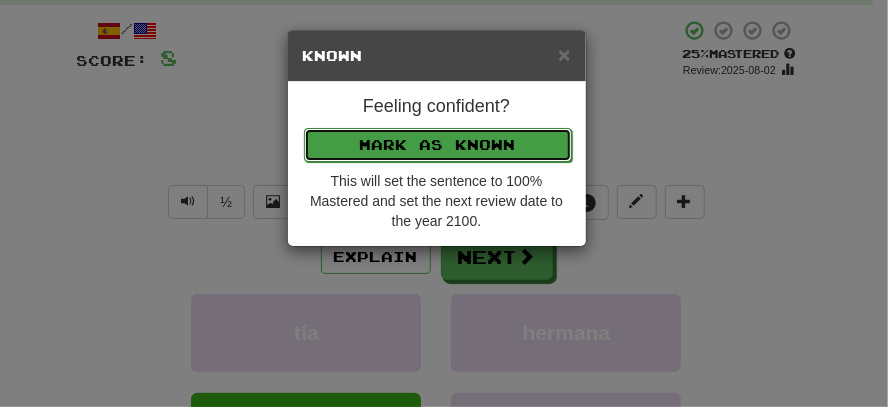 click on "Mark as Known" at bounding box center [438, 145] 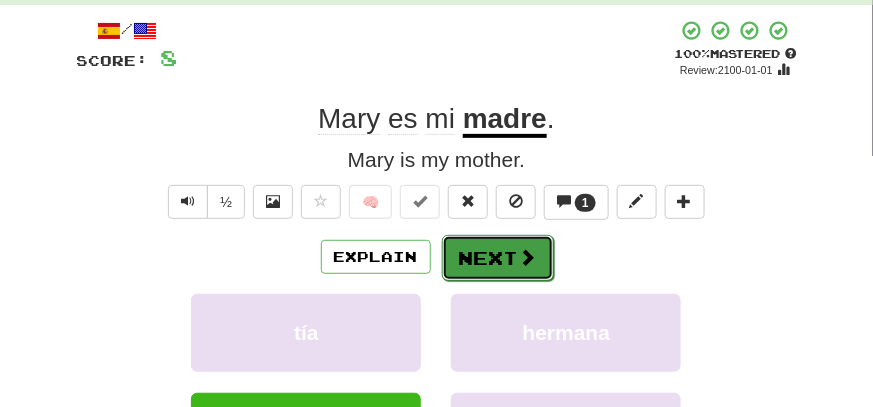 click on "Next" at bounding box center (498, 258) 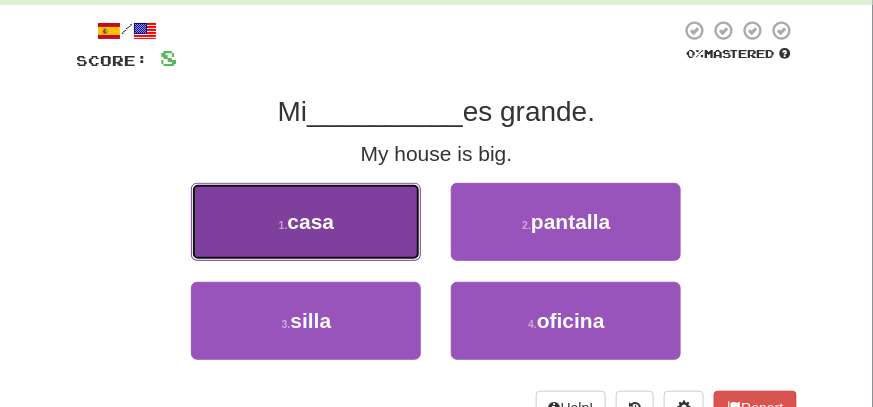 click on "1 .  casa" at bounding box center [306, 222] 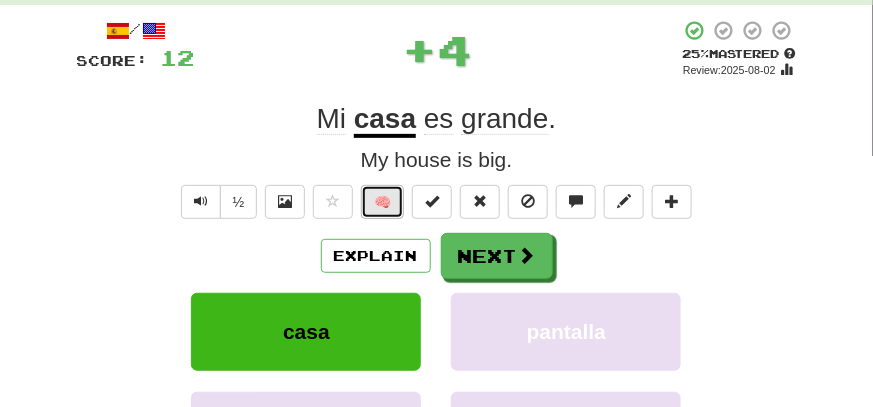 click on "🧠" at bounding box center (382, 202) 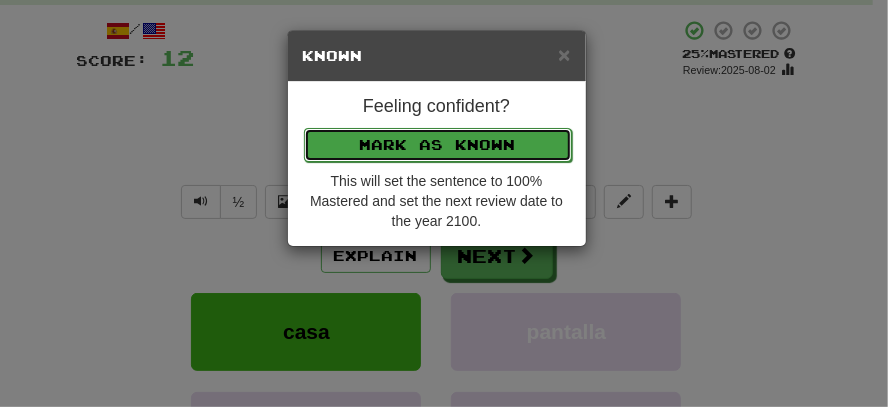 click on "Mark as Known" at bounding box center (438, 145) 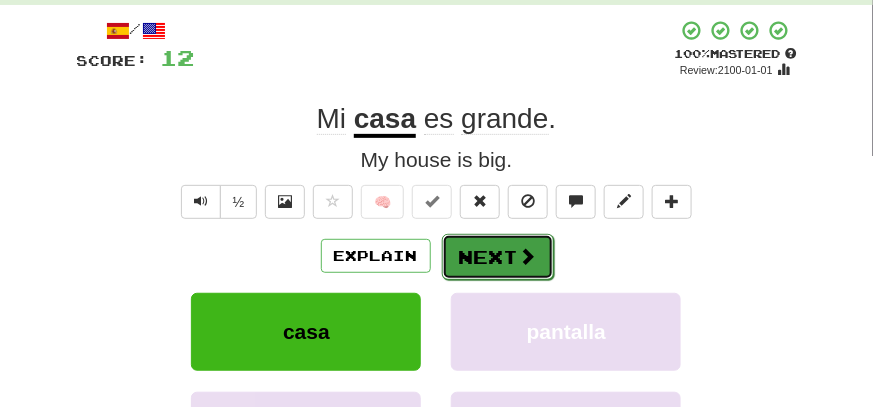 click on "Next" at bounding box center (498, 257) 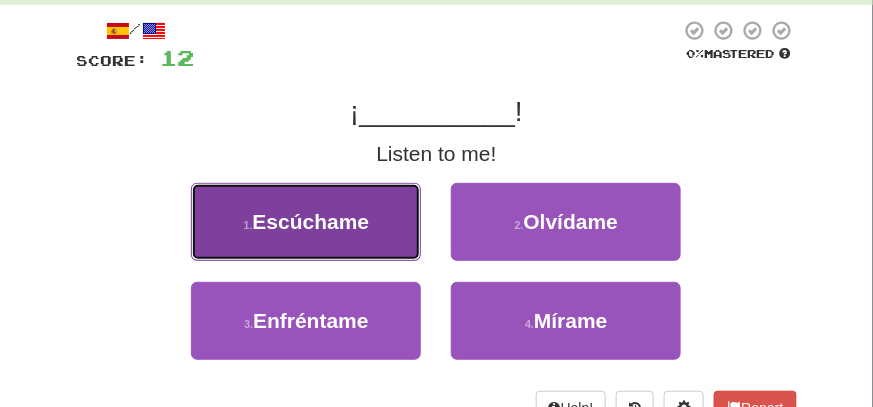 click on "Escúchame" at bounding box center (310, 221) 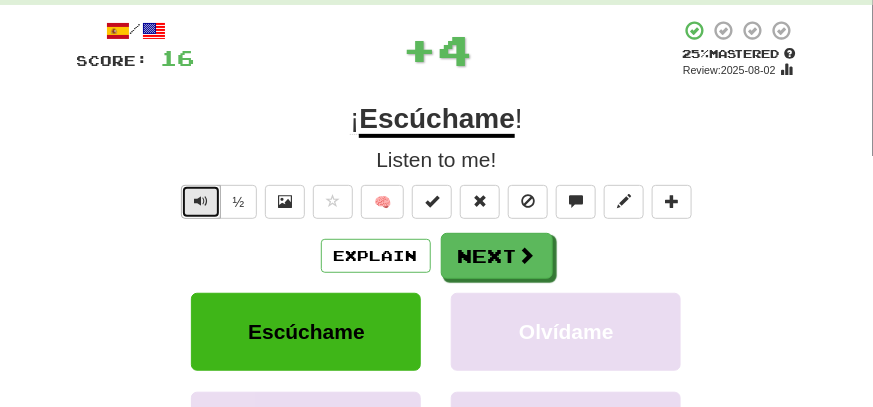 click at bounding box center [201, 201] 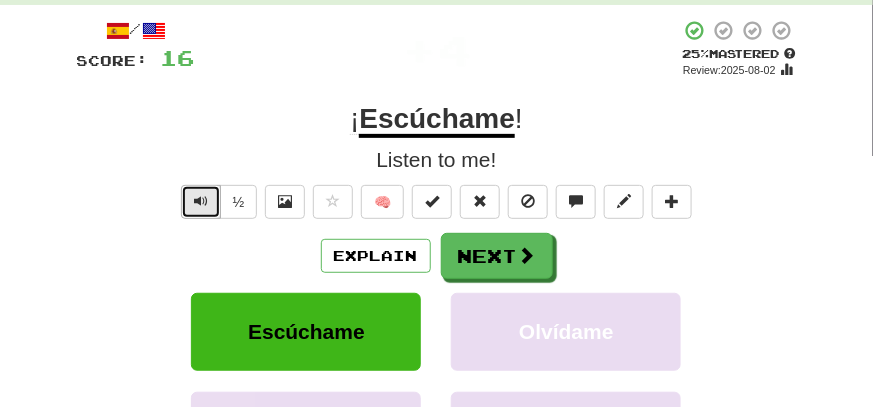 click at bounding box center (201, 201) 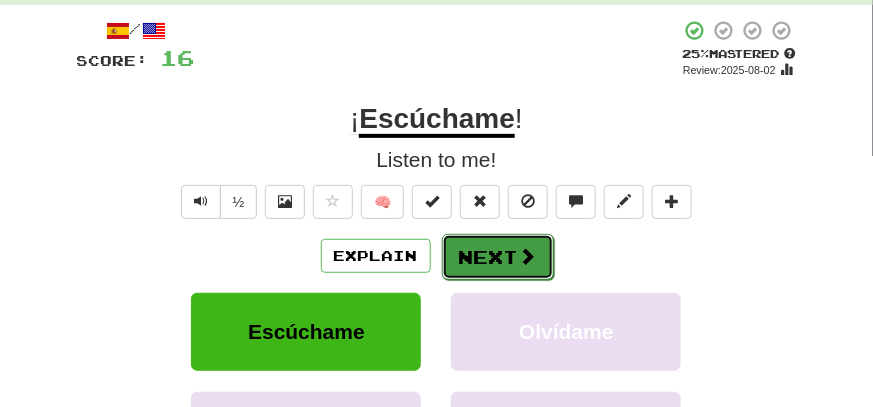 click on "Next" at bounding box center [498, 257] 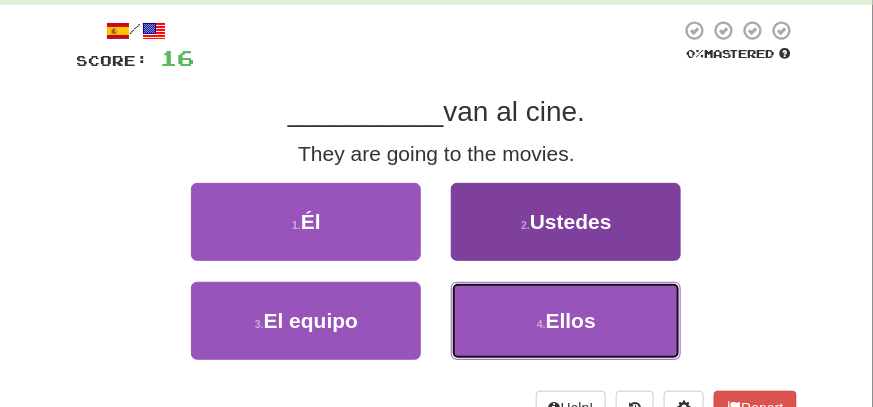 click on "Ellos" at bounding box center (571, 320) 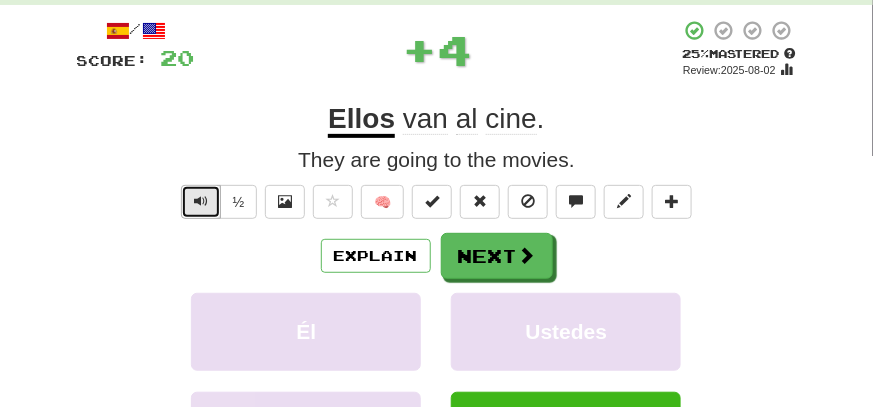 click at bounding box center [201, 201] 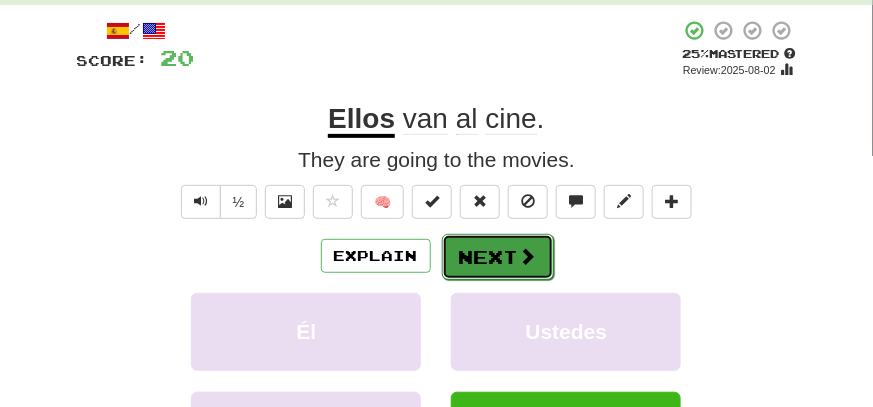 click at bounding box center [528, 256] 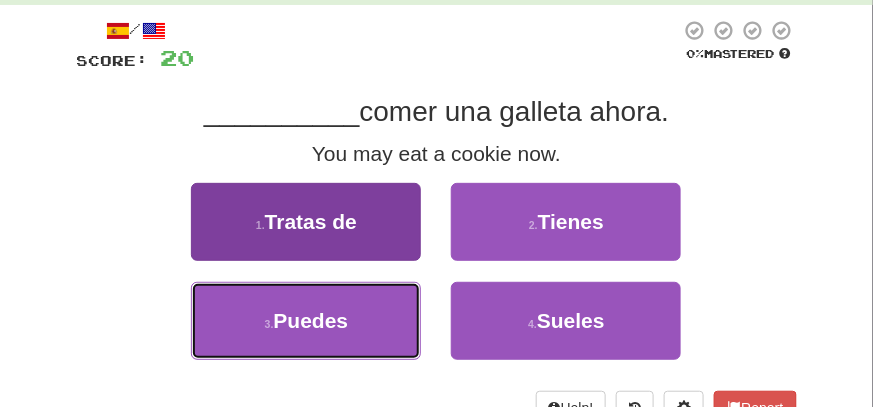 click on "3 .  Puedes" at bounding box center (306, 321) 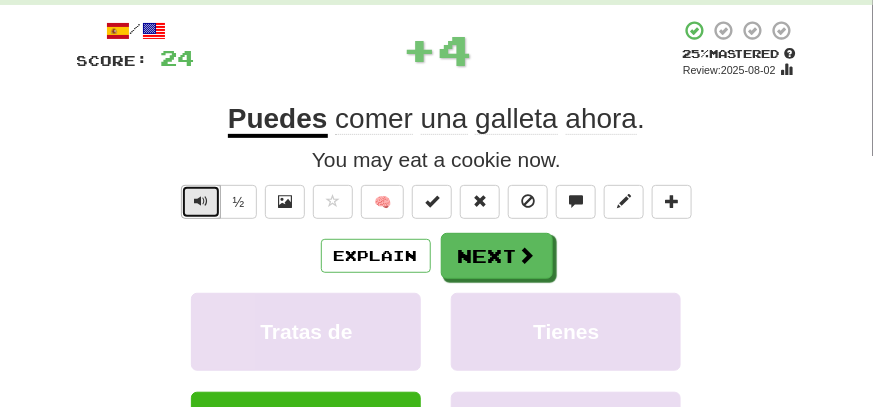 click at bounding box center (201, 201) 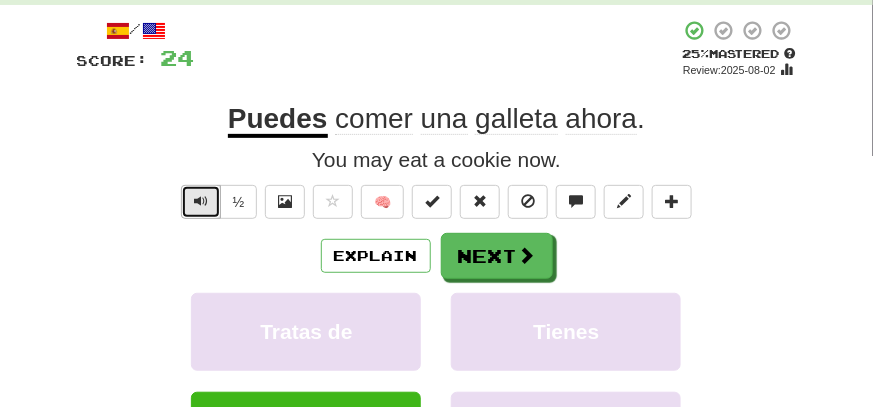 click at bounding box center [201, 201] 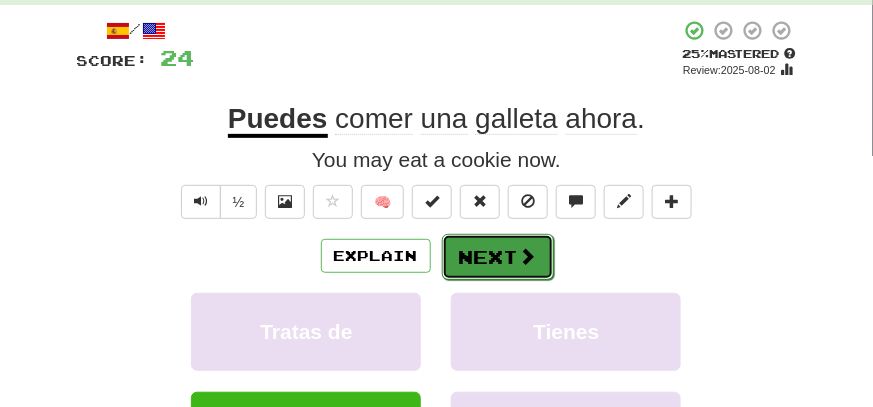 click on "Next" at bounding box center (498, 257) 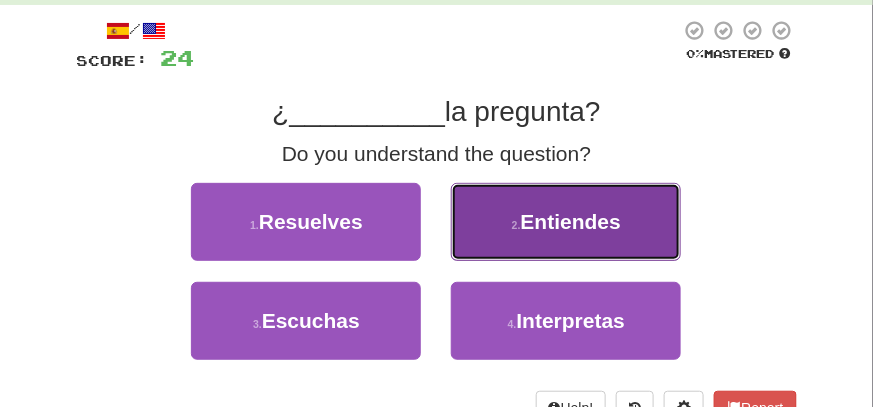 click on "2 .  Entiendes" at bounding box center (566, 222) 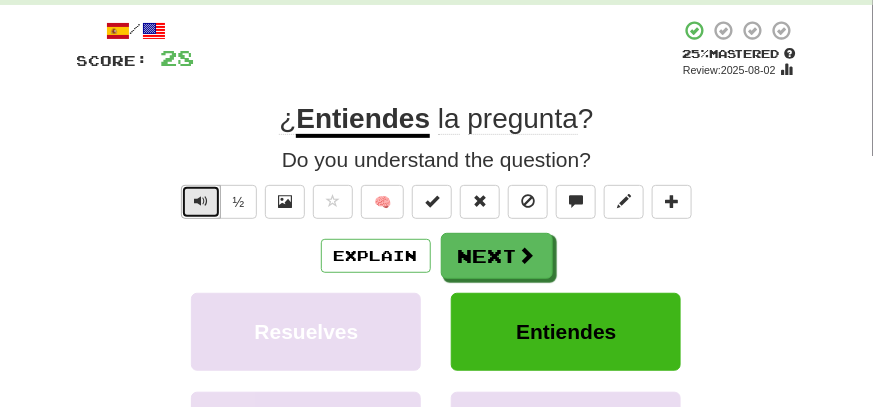 click at bounding box center (201, 201) 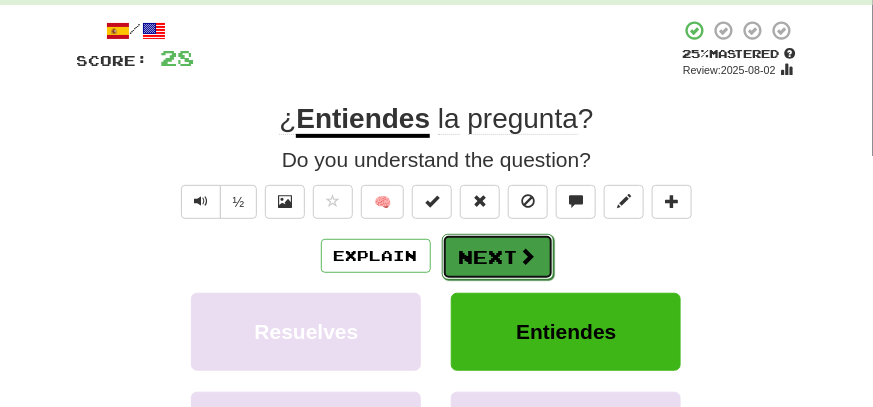 click on "Next" at bounding box center (498, 257) 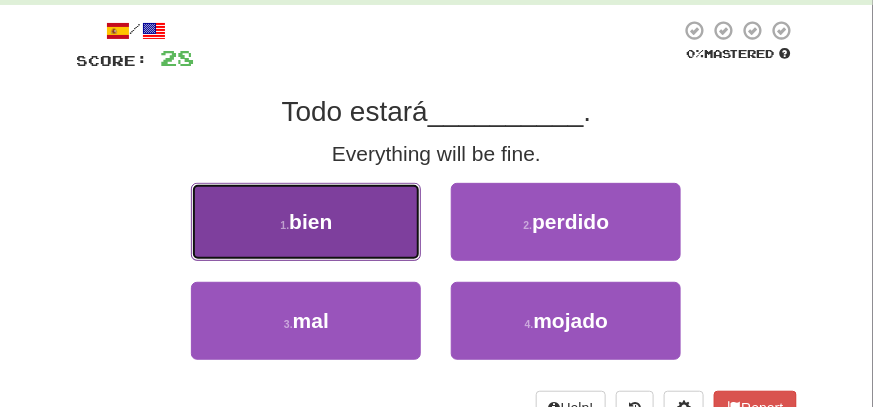 click on "1 .  bien" at bounding box center (306, 222) 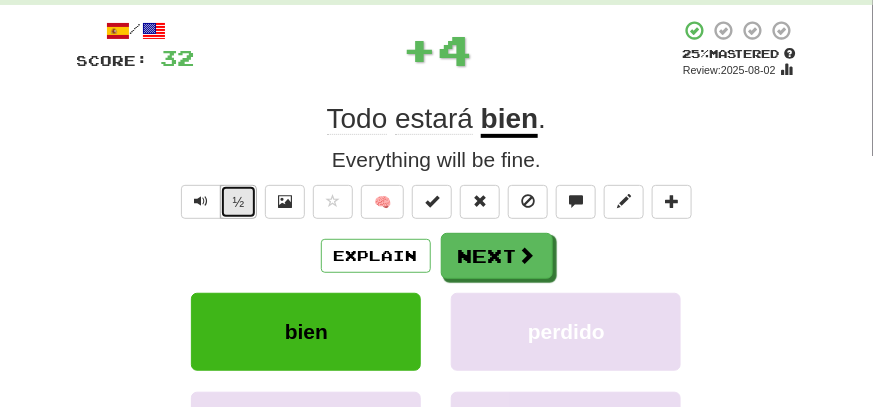 click on "½" at bounding box center (239, 202) 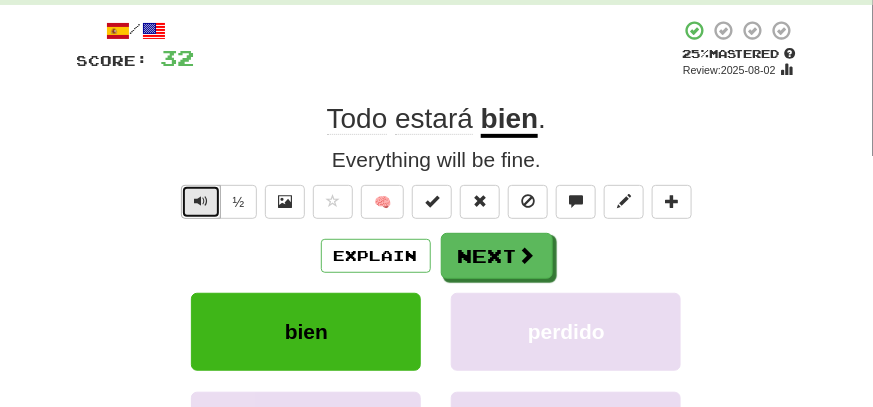 click at bounding box center (201, 201) 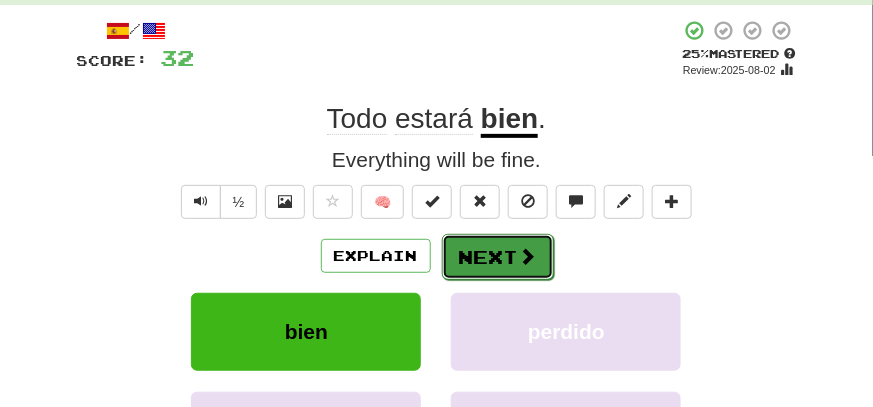 click on "Next" at bounding box center (498, 257) 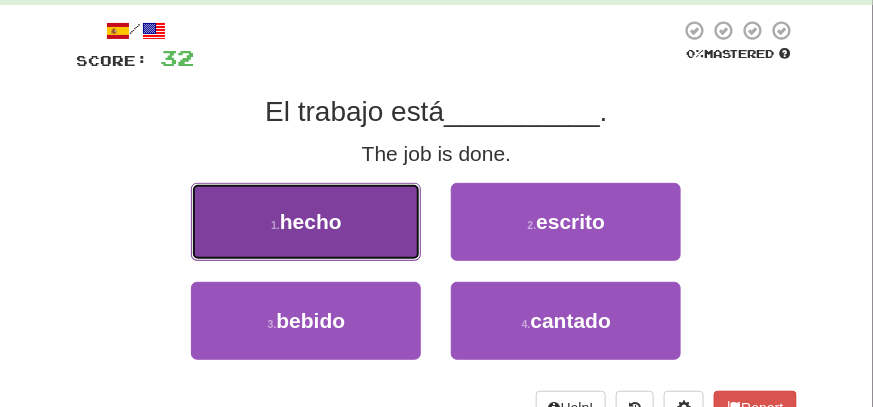 click on "1 .  hecho" at bounding box center (306, 222) 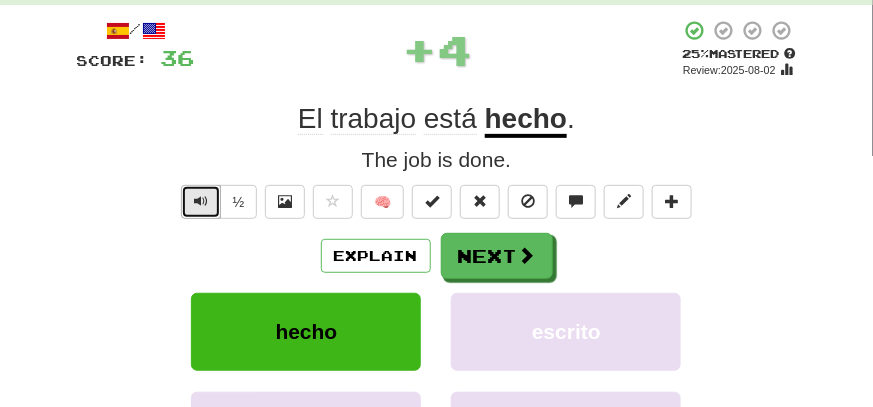 click at bounding box center [201, 201] 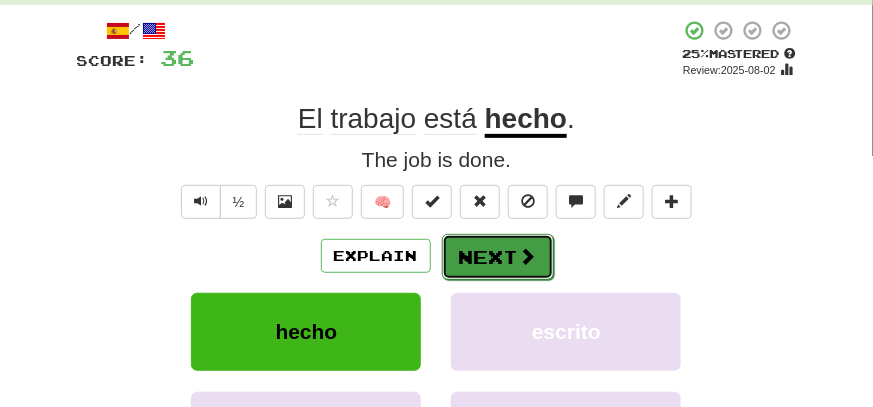click at bounding box center (528, 256) 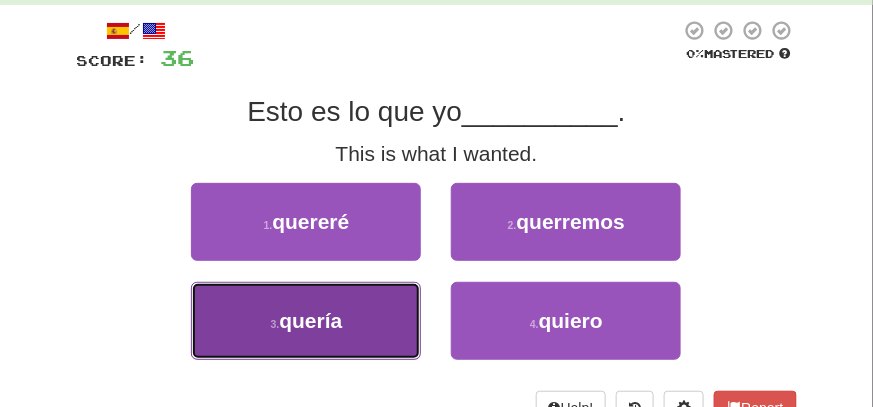 click on "3 .  quería" at bounding box center (306, 321) 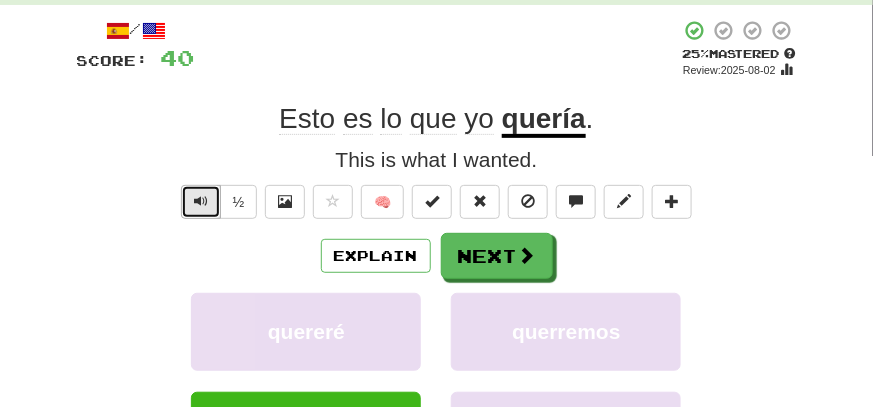 click at bounding box center [201, 202] 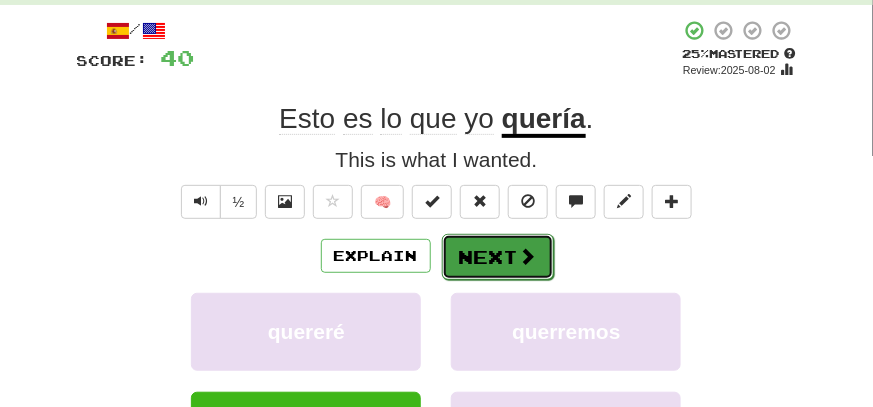 click on "Next" at bounding box center (498, 257) 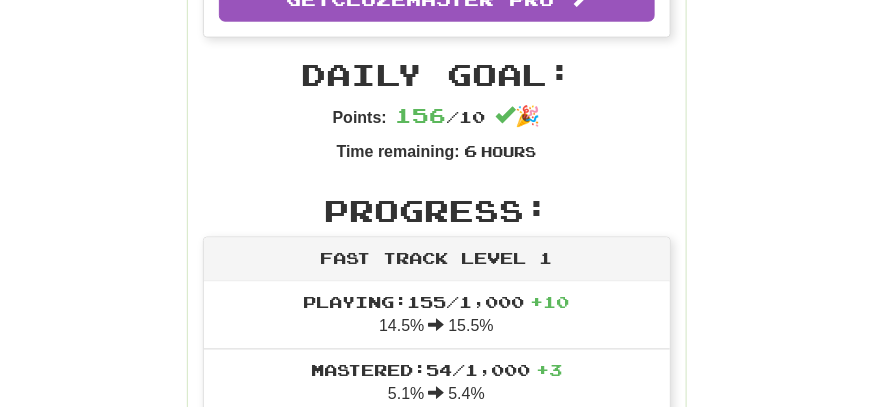 scroll, scrollTop: 300, scrollLeft: 0, axis: vertical 